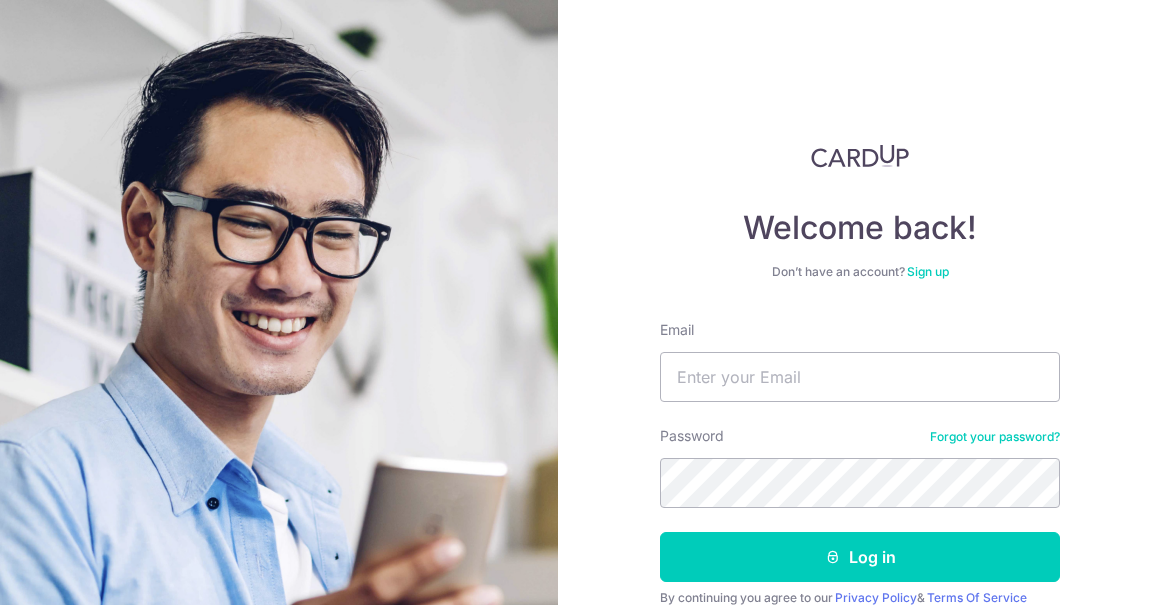 scroll, scrollTop: 0, scrollLeft: 0, axis: both 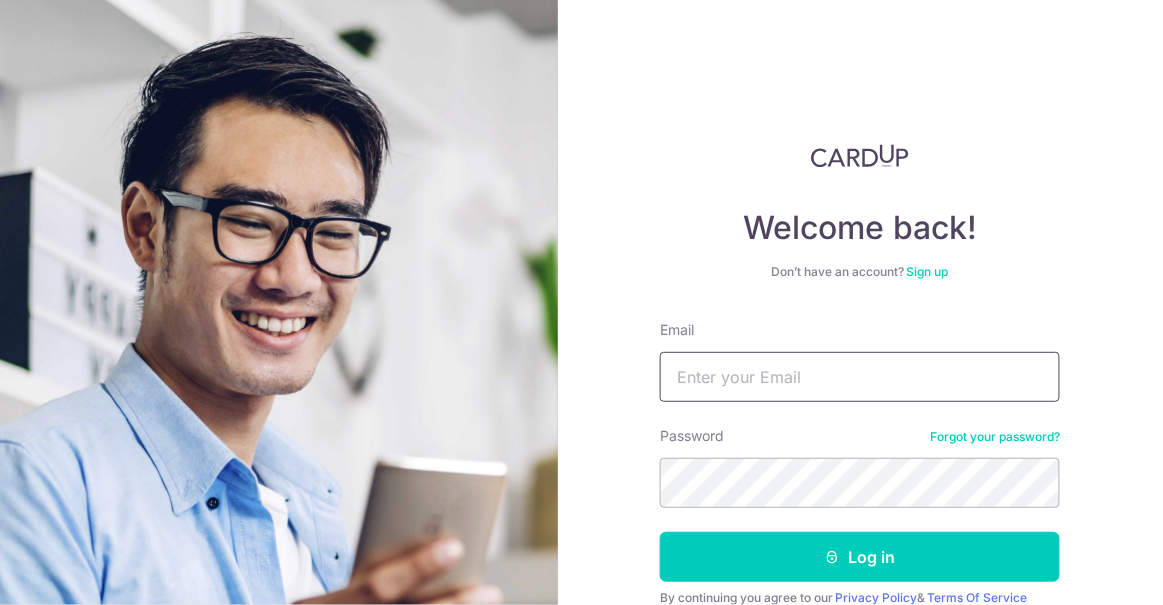drag, startPoint x: 0, startPoint y: 0, endPoint x: 770, endPoint y: 364, distance: 851.70184 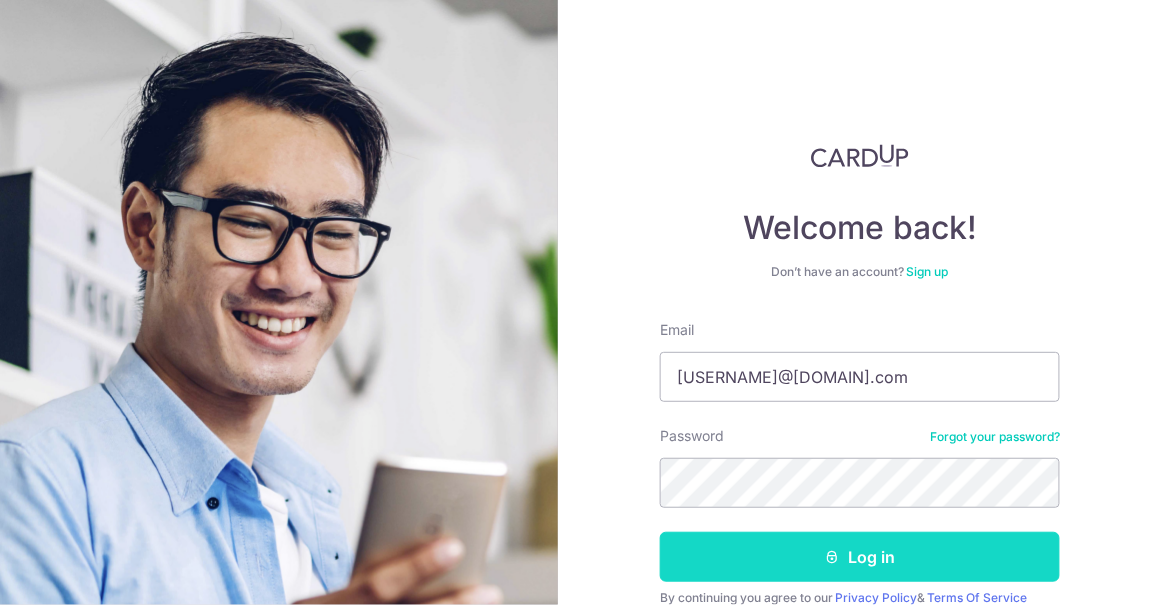 click on "Log in" at bounding box center [860, 557] 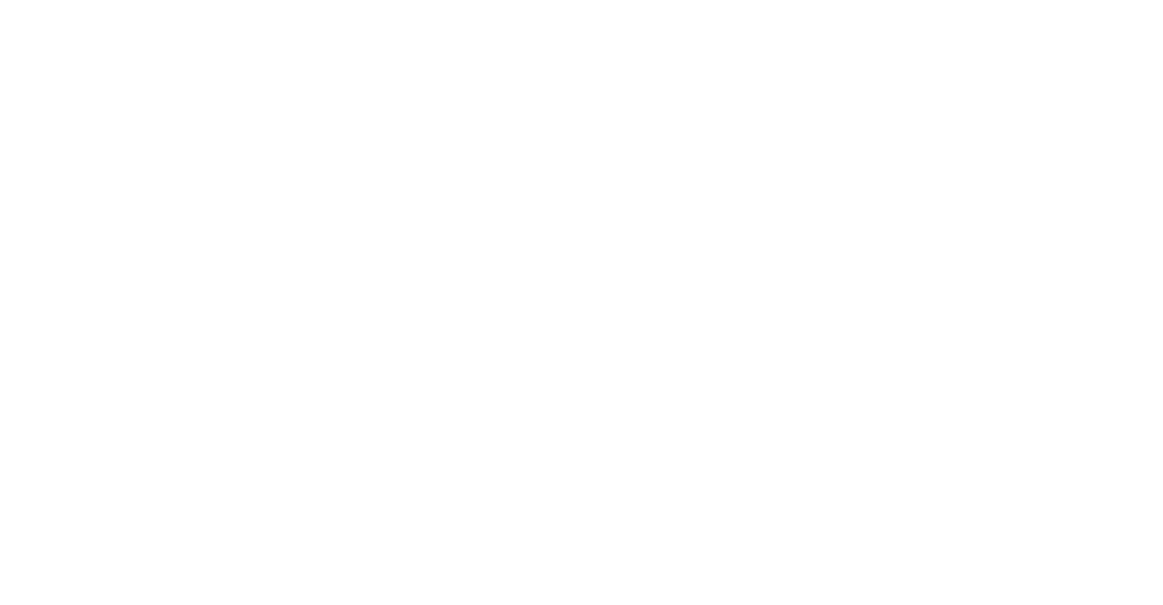 scroll, scrollTop: 0, scrollLeft: 0, axis: both 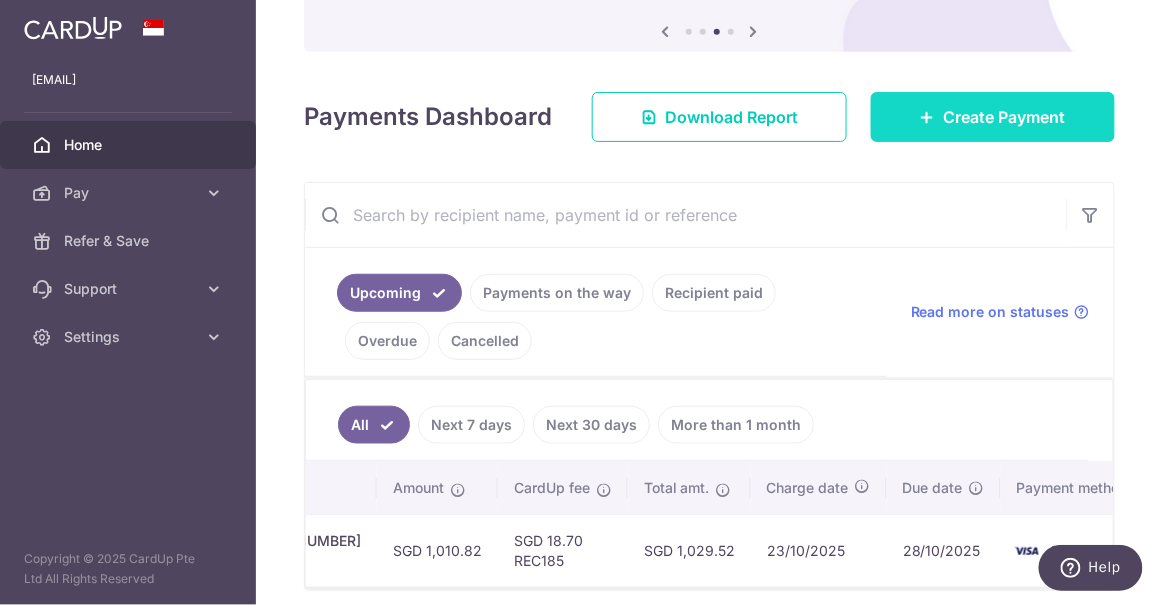 click on "Create Payment" at bounding box center [1005, 117] 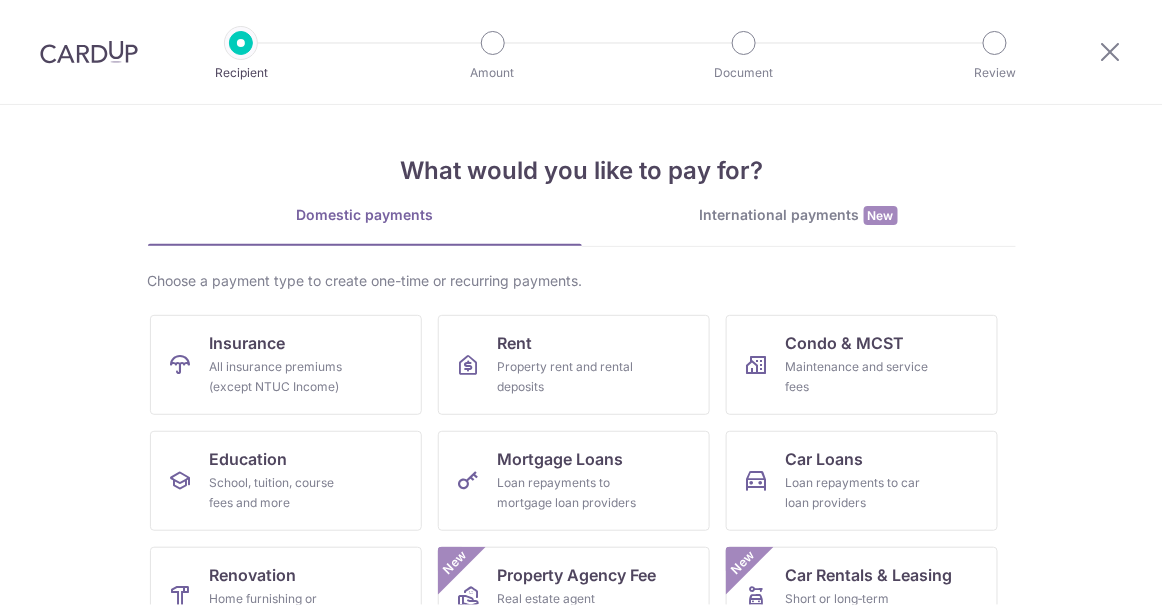 scroll, scrollTop: 0, scrollLeft: 0, axis: both 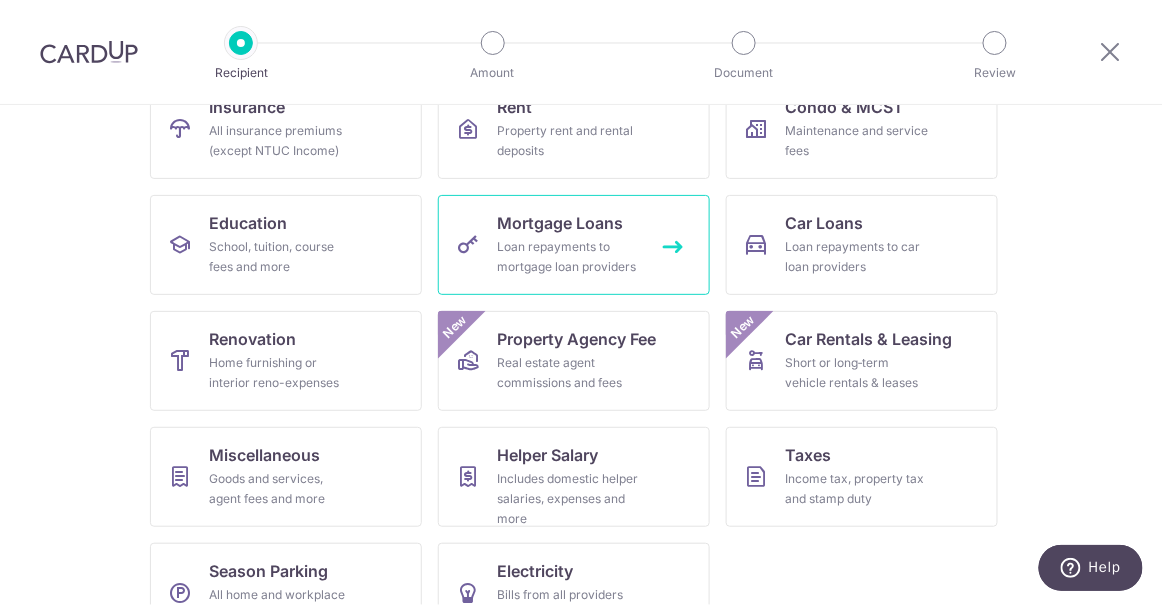 click on "Mortgage Loans" at bounding box center (561, 223) 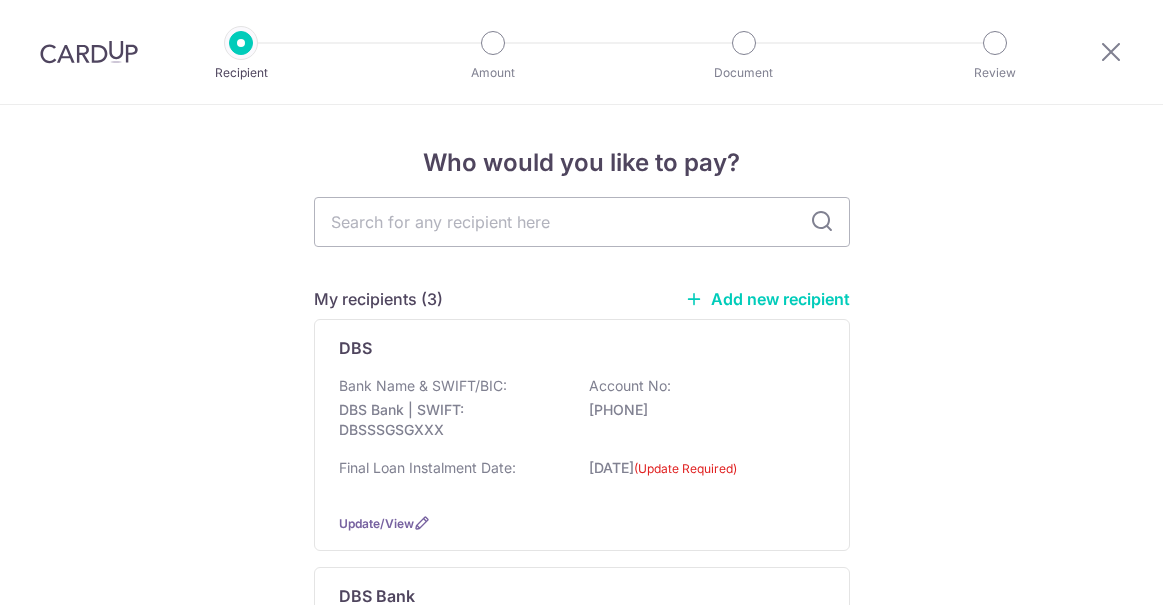 scroll, scrollTop: 0, scrollLeft: 0, axis: both 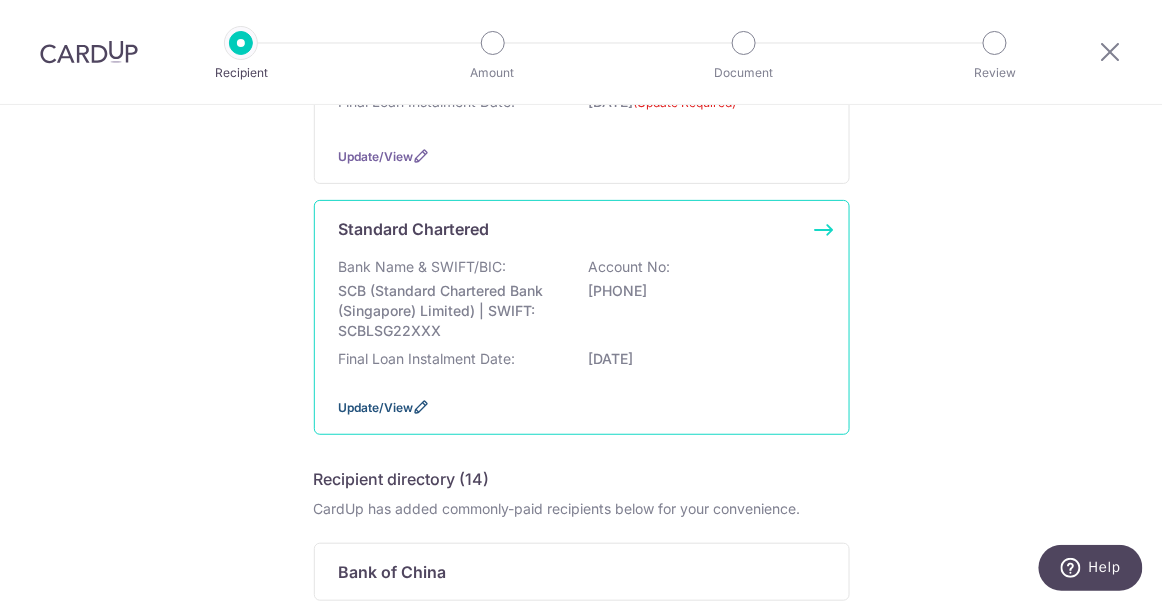 click on "Update/View" at bounding box center [376, 407] 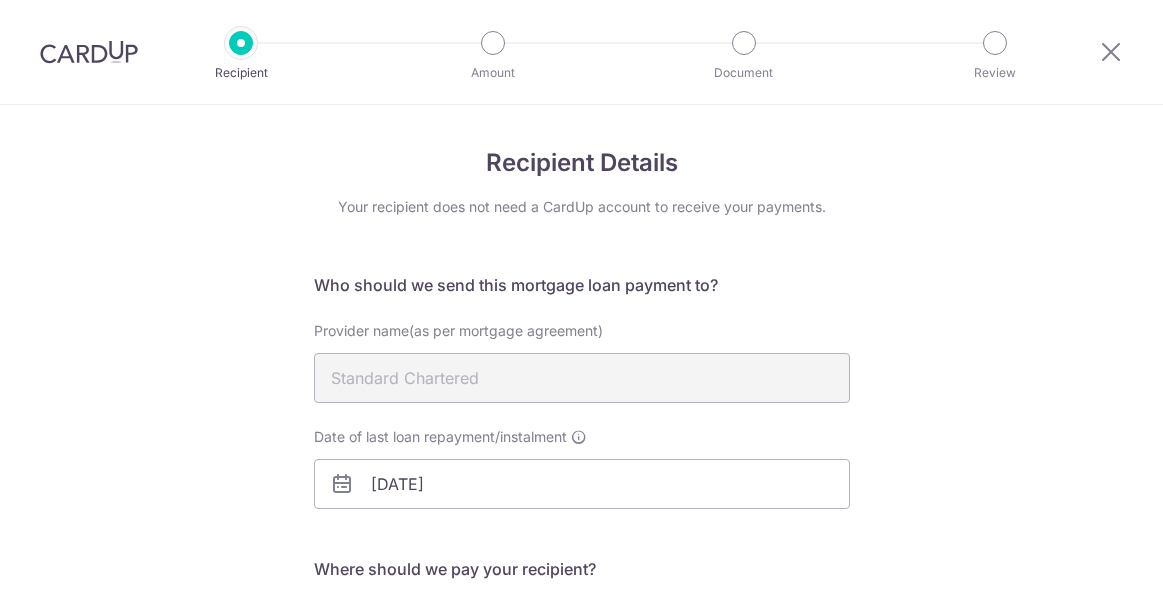 scroll, scrollTop: 0, scrollLeft: 0, axis: both 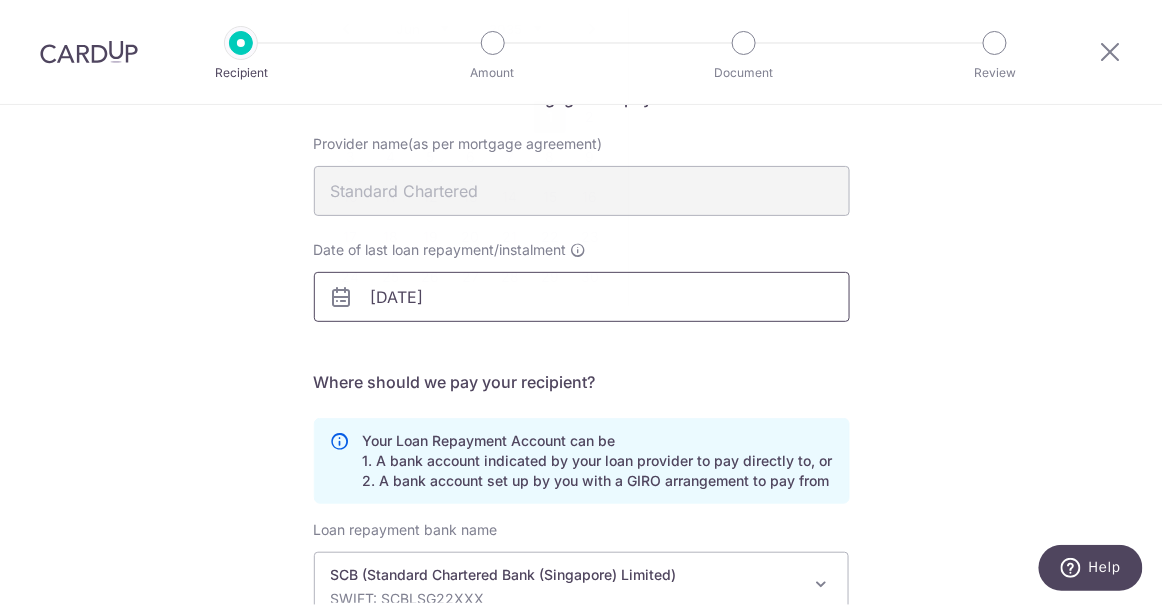 click on "Recipient Amount Document Review
Recipient Details
Your recipient does not need a CardUp account to receive your payments.
Who should we send this mortgage loan payment to?
Provider name(as per mortgage agreement)
Standard Chartered
Date of last loan repayment/instalment
01/06/2035
Translation missing: en.no key URL" at bounding box center (581, 302) 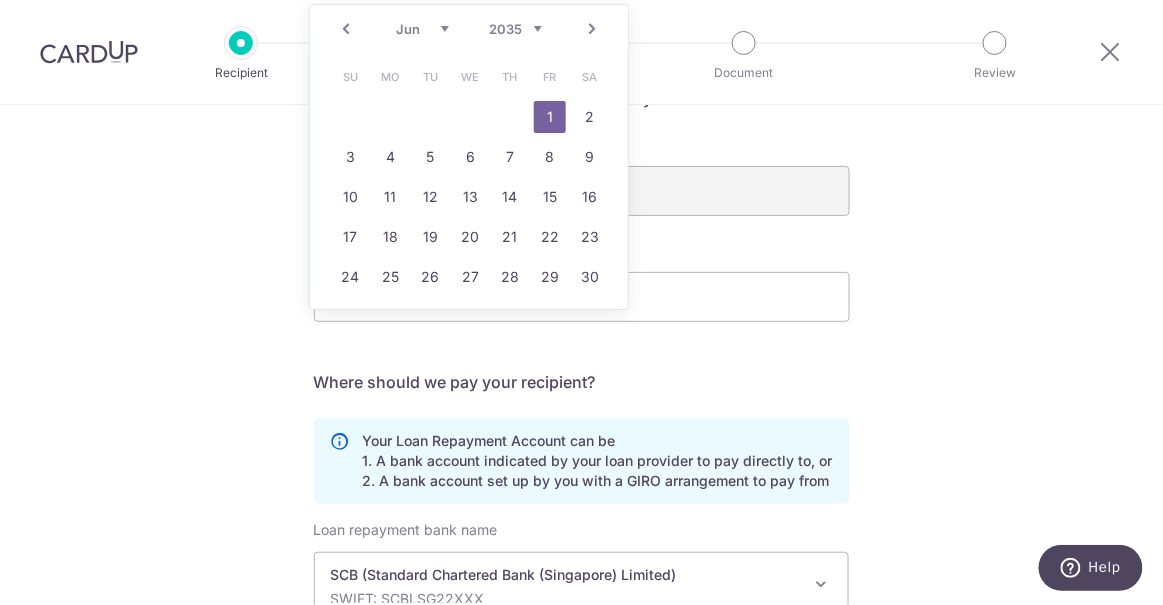 click on "2025 2026 2027 2028 2029 2030 2031 2032 2033 2034 2035 2036 2037 2038 2039 2040 2041 2042 2043 2044 2045" at bounding box center [515, 29] 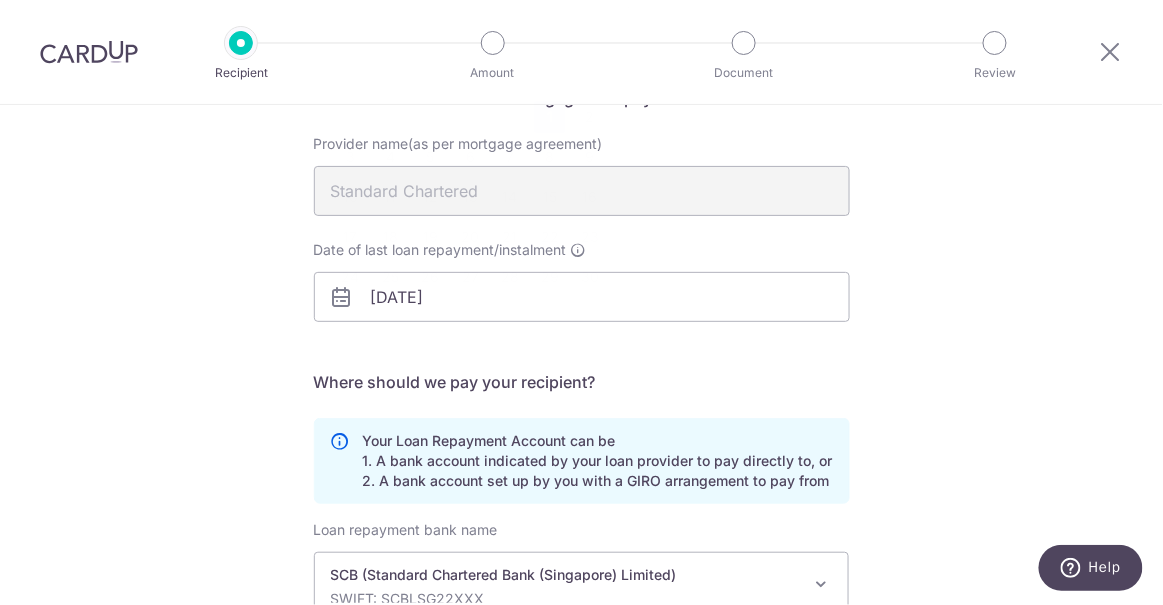 click on "Recipient Details
Your recipient does not need a CardUp account to receive your payments.
Who should we send this mortgage loan payment to?
Provider name(as per mortgage agreement)
Standard Chartered
Date of last loan repayment/instalment
01/06/2035
Translation missing: en.no key
URL
Telephone" at bounding box center (581, 400) 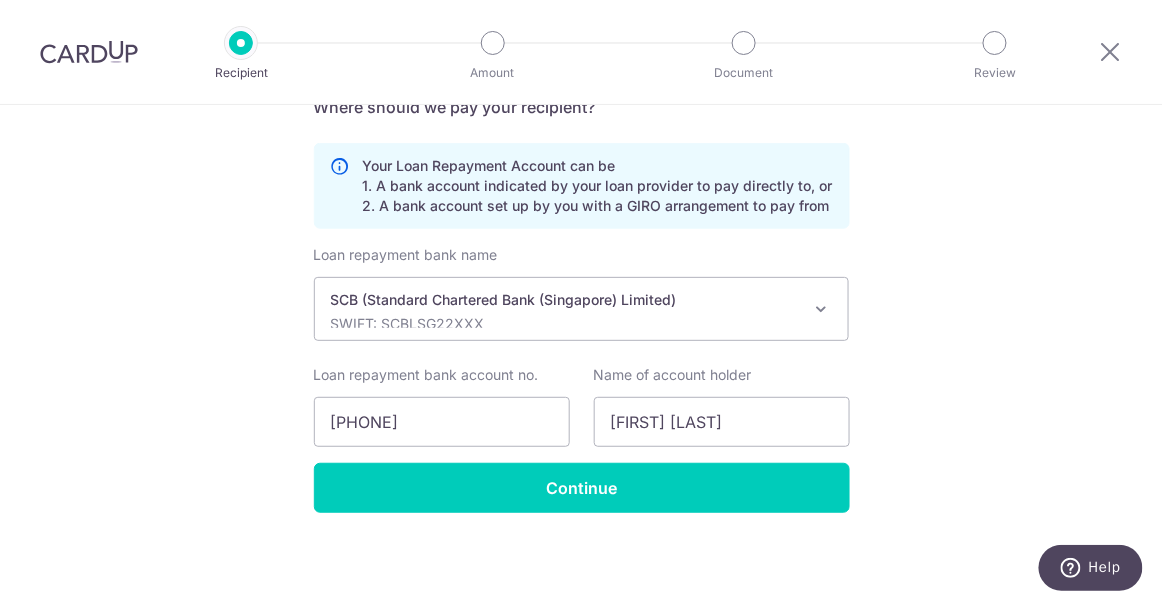 scroll, scrollTop: 460, scrollLeft: 0, axis: vertical 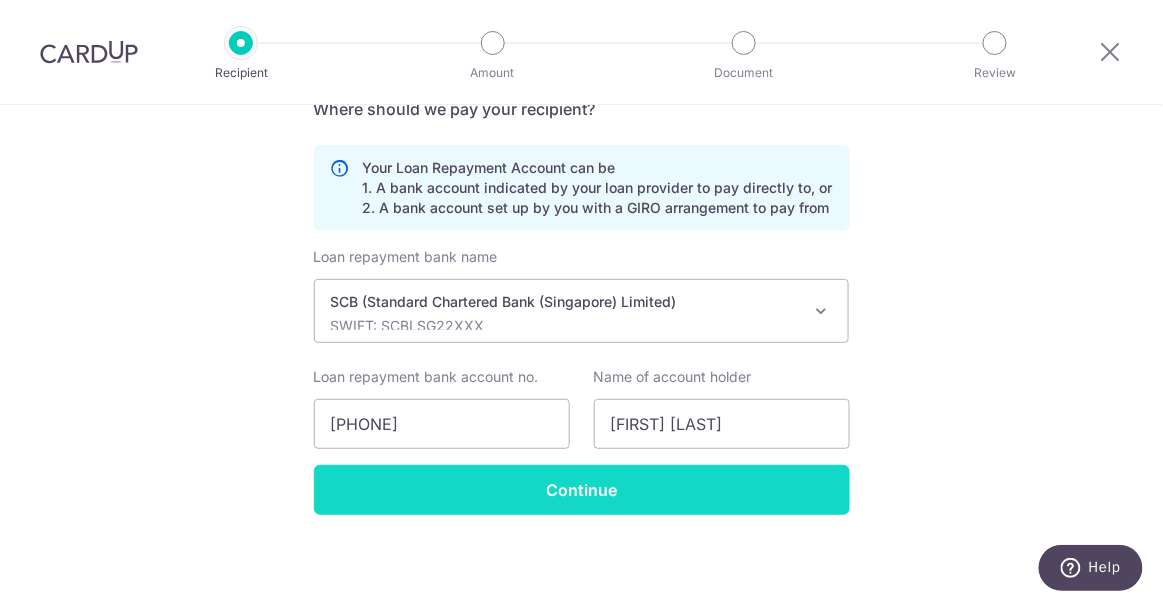 click on "Continue" at bounding box center (582, 490) 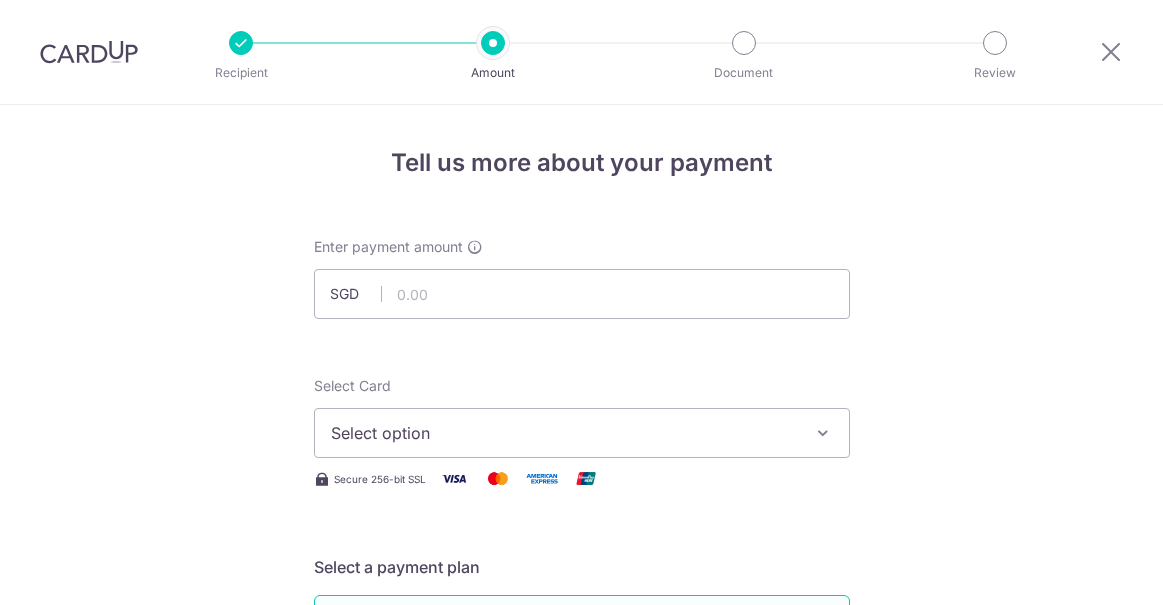 scroll, scrollTop: 0, scrollLeft: 0, axis: both 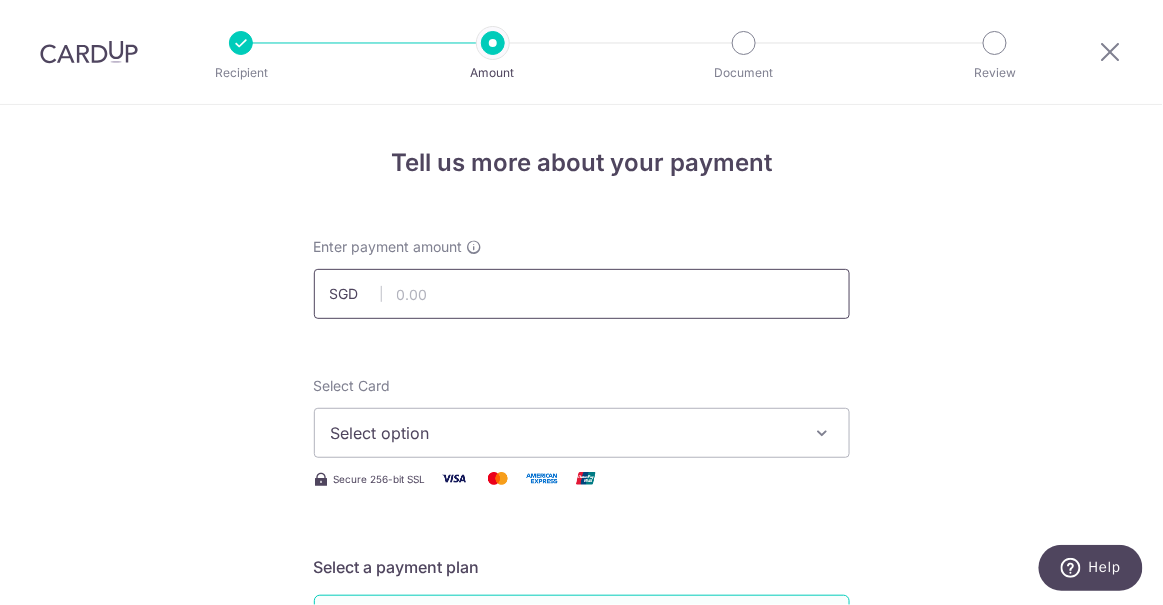click at bounding box center [582, 294] 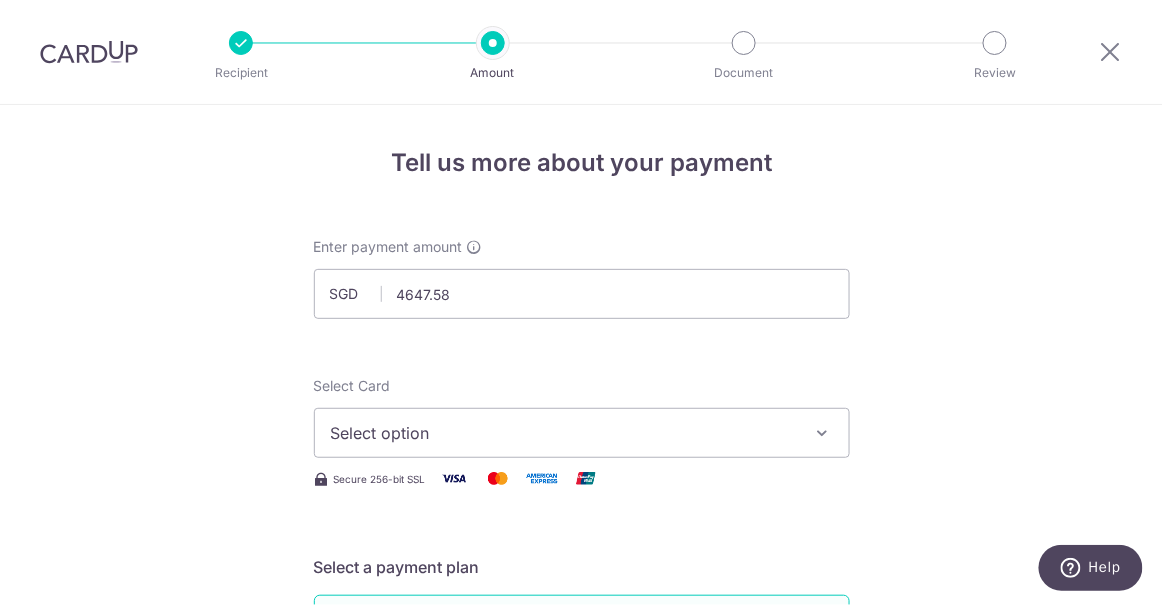 type on "4,647.58" 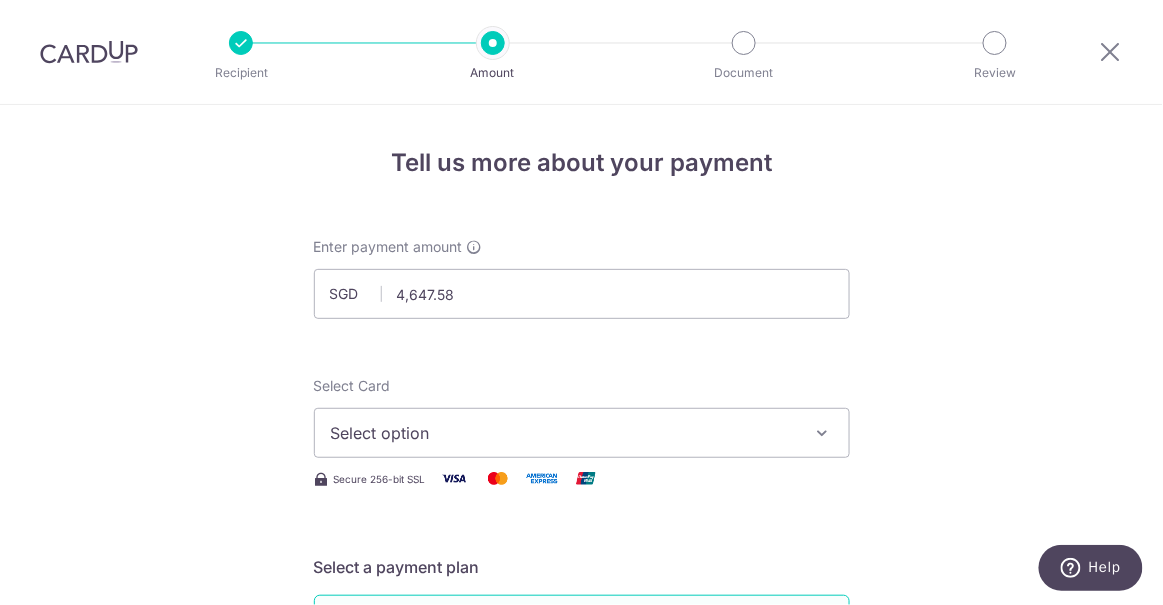 click on "Tell us more about your payment
Enter payment amount
SGD
4,647.58
4647.58
Select Card
Select option
Add credit card
Your Cards
**** 0584
Secure 256-bit SSL
Text
New card details
Card
Secure 256-bit SSL" at bounding box center (581, 1009) 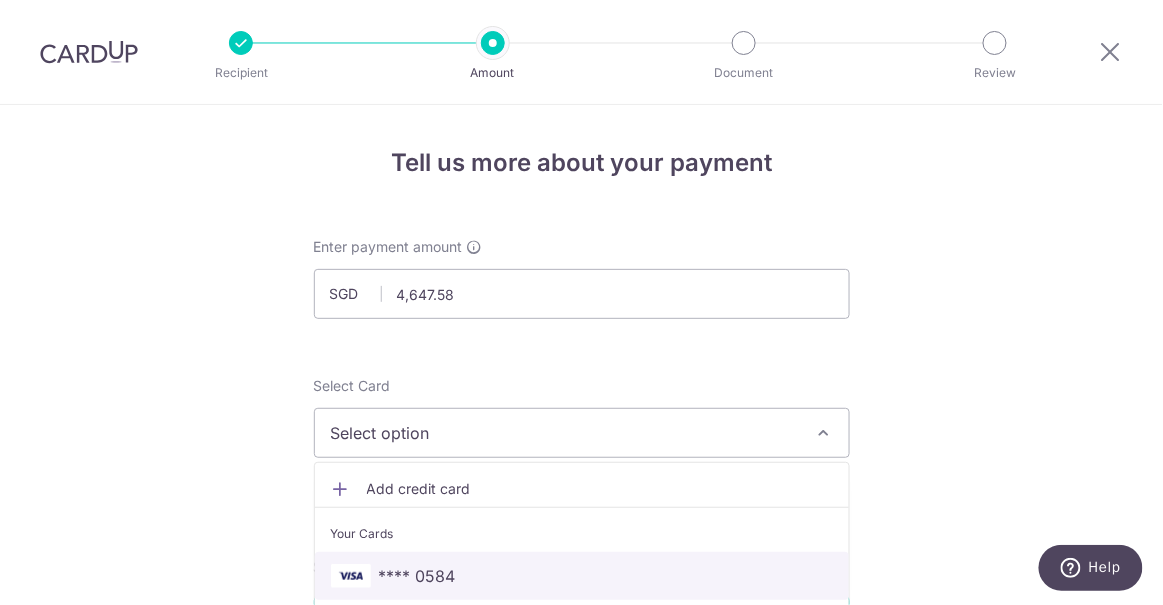 scroll, scrollTop: 184, scrollLeft: 0, axis: vertical 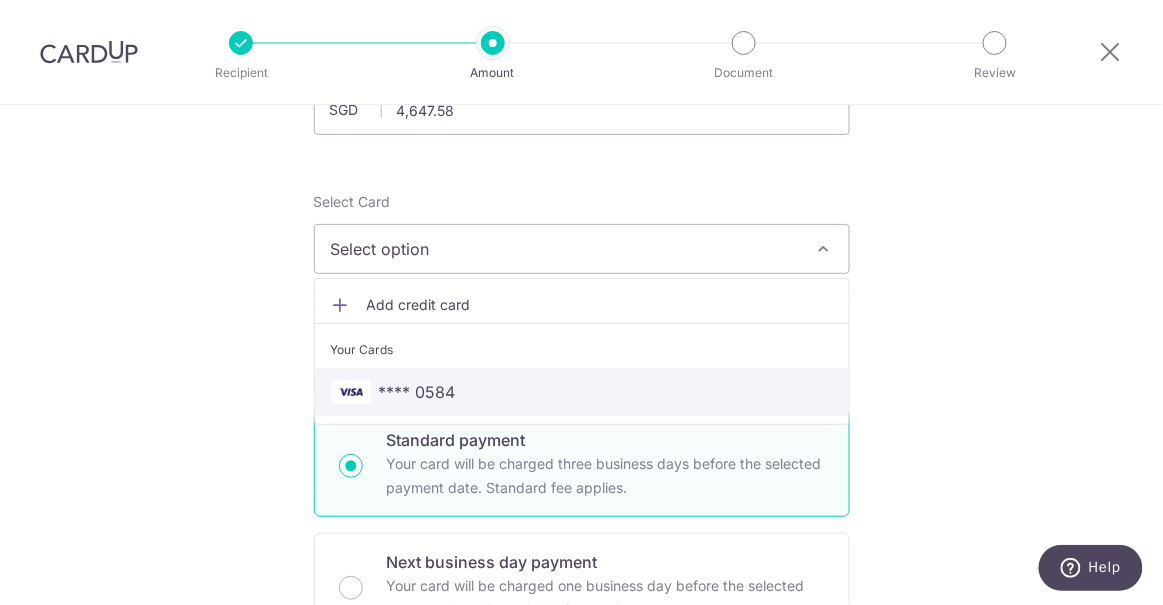 click on "**** 0584" at bounding box center [582, 392] 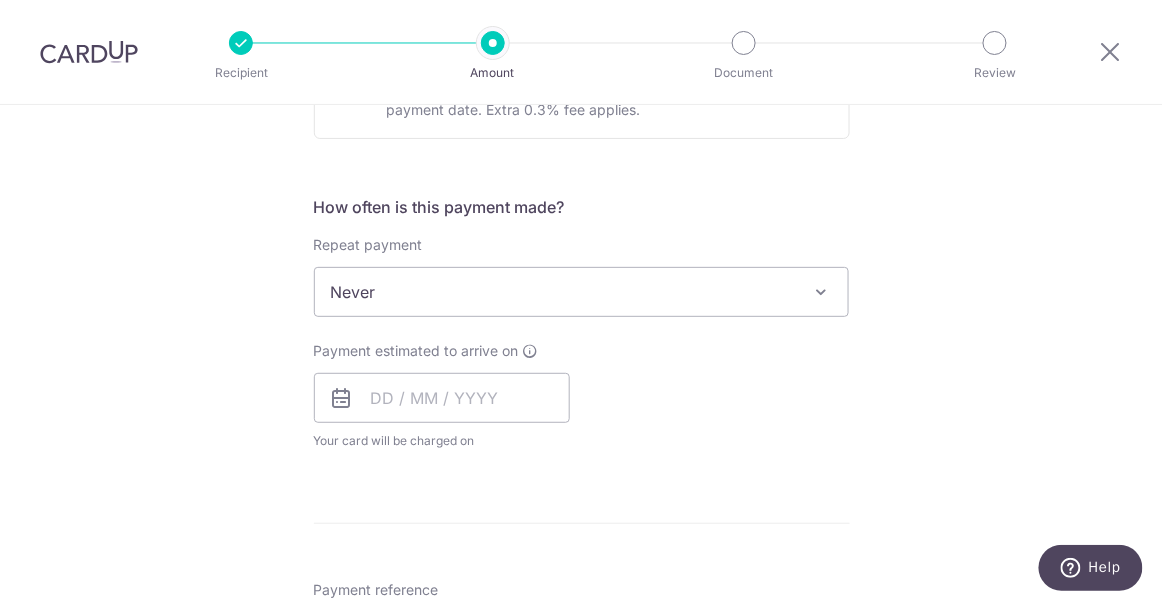 scroll, scrollTop: 684, scrollLeft: 0, axis: vertical 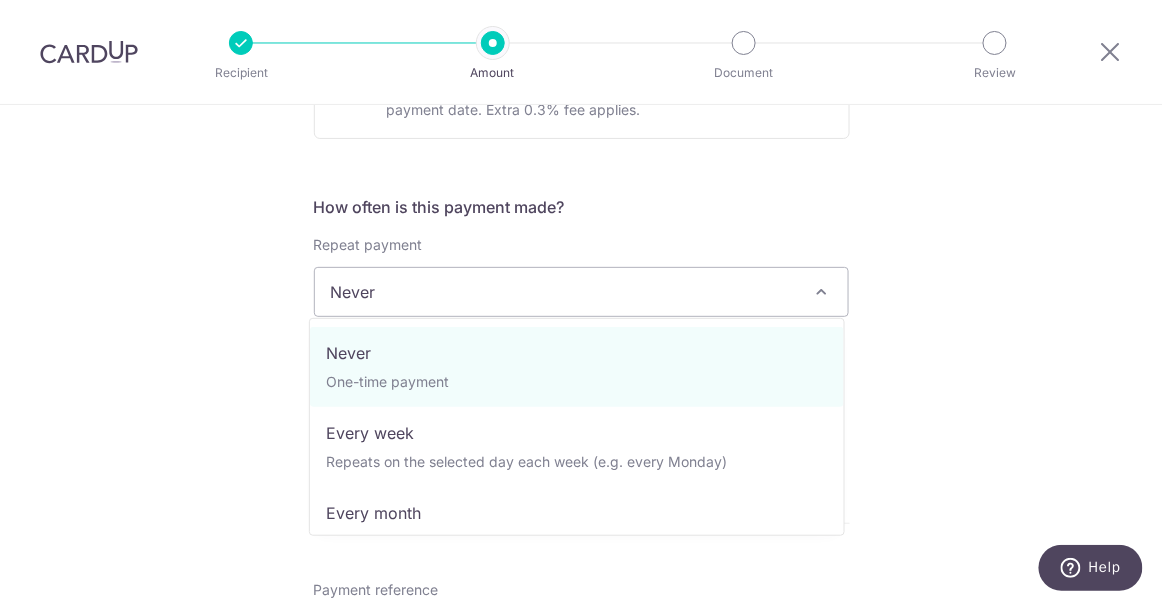 click on "Never" at bounding box center (582, 292) 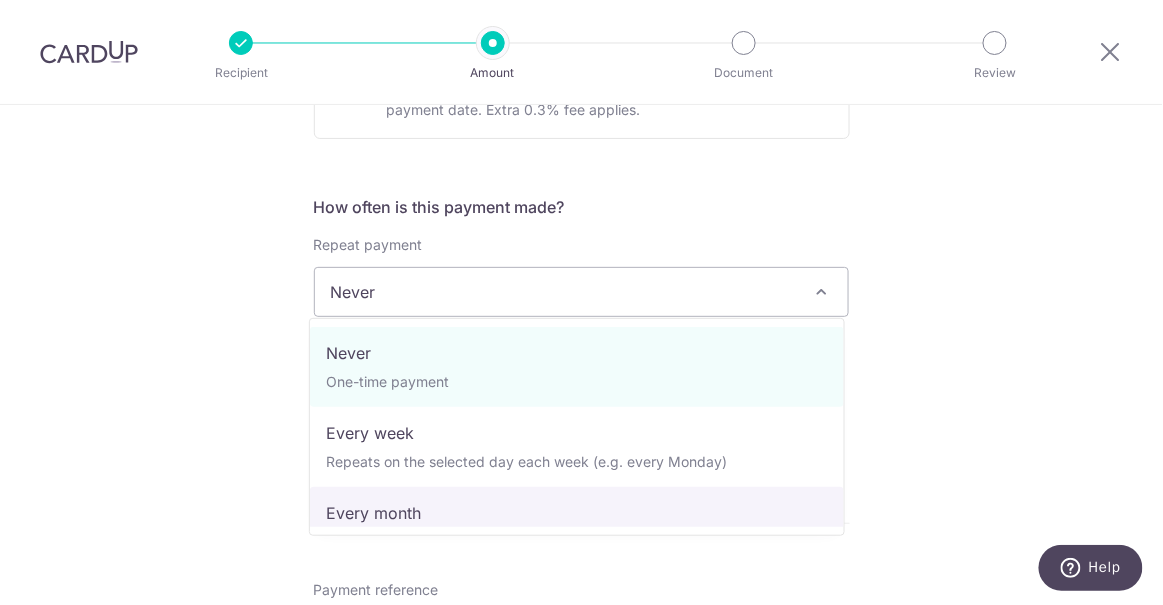 select on "3" 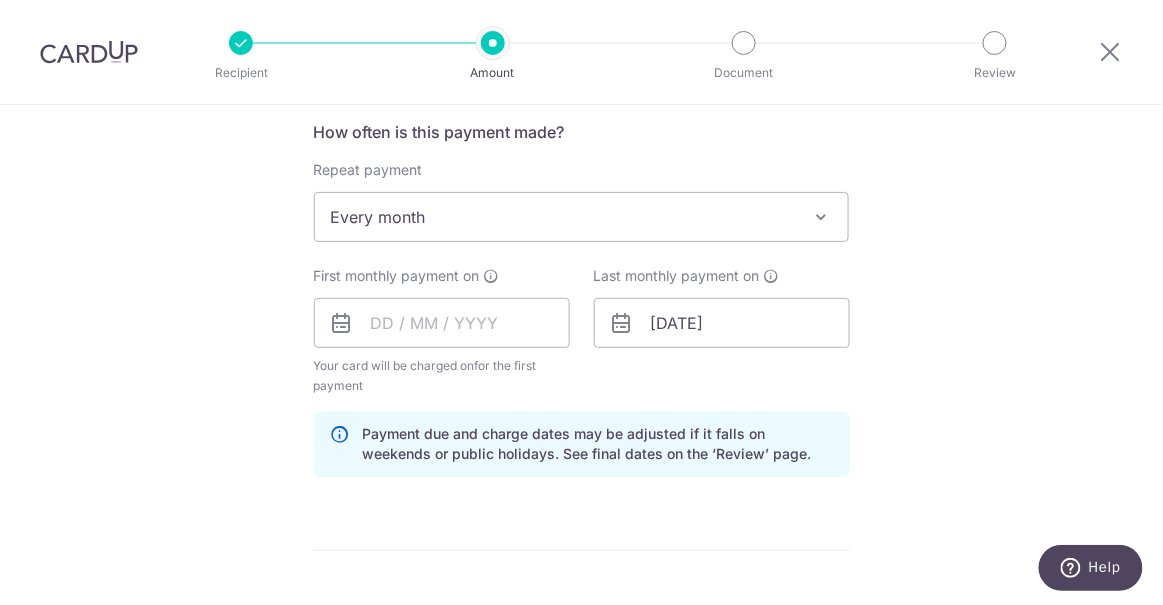 scroll, scrollTop: 759, scrollLeft: 0, axis: vertical 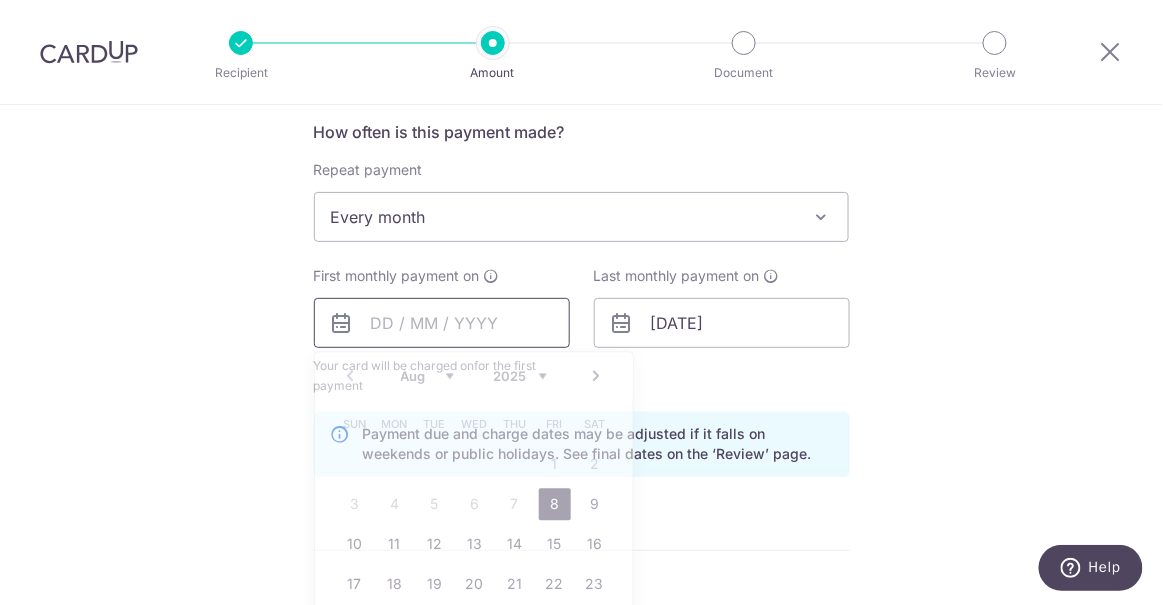 click at bounding box center (442, 323) 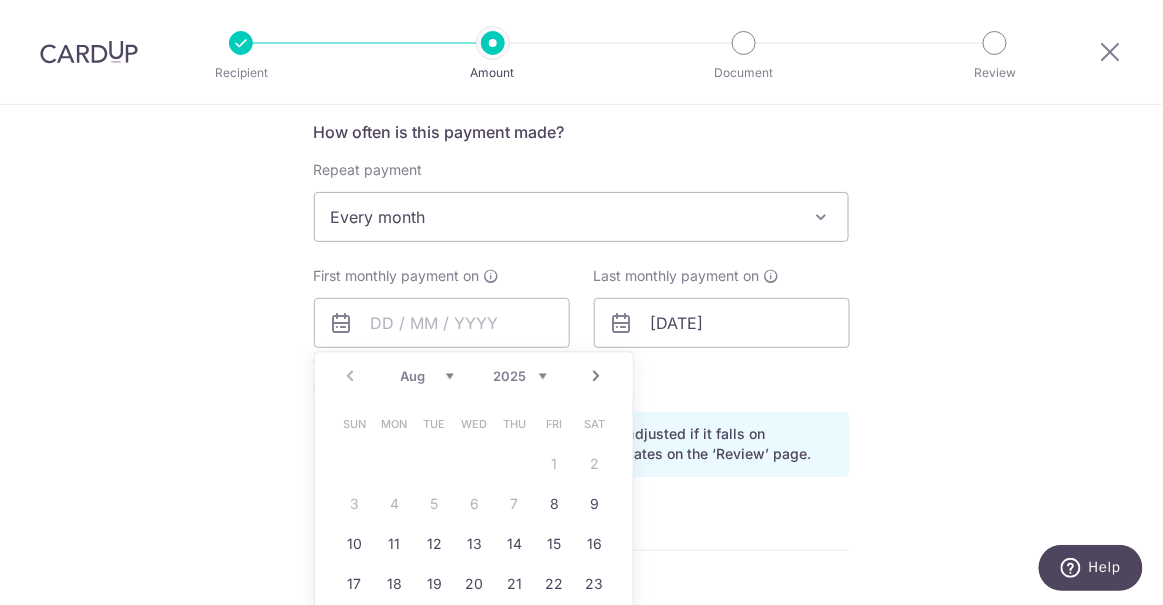 click on "Aug Sep Oct Nov Dec" at bounding box center (427, 377) 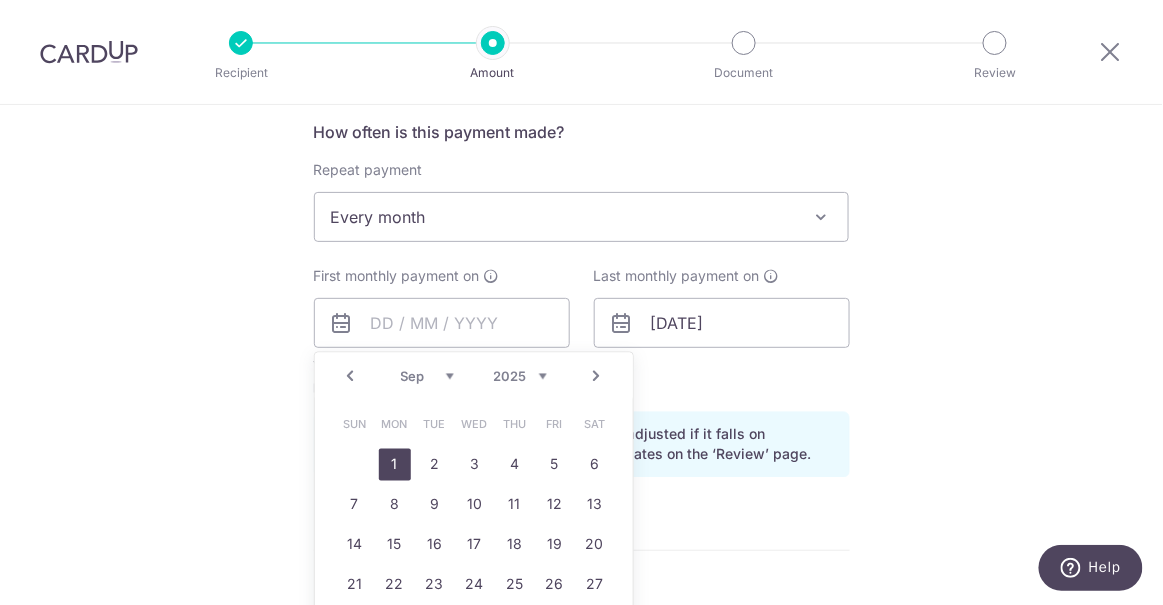 click on "1" at bounding box center [395, 465] 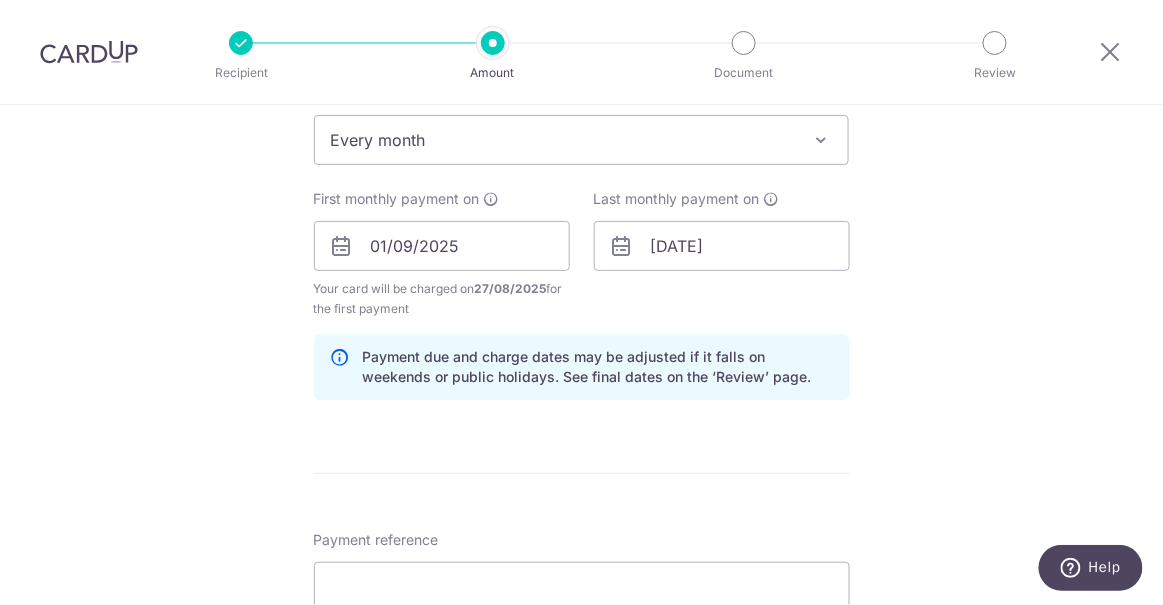 scroll, scrollTop: 1059, scrollLeft: 0, axis: vertical 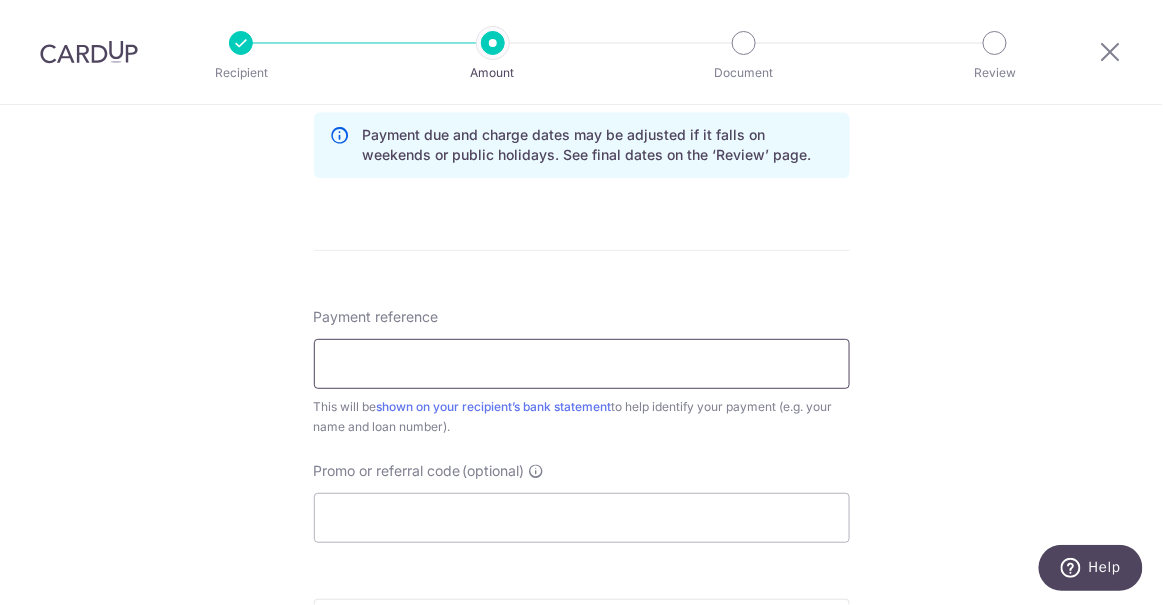 click on "Payment reference" at bounding box center [582, 364] 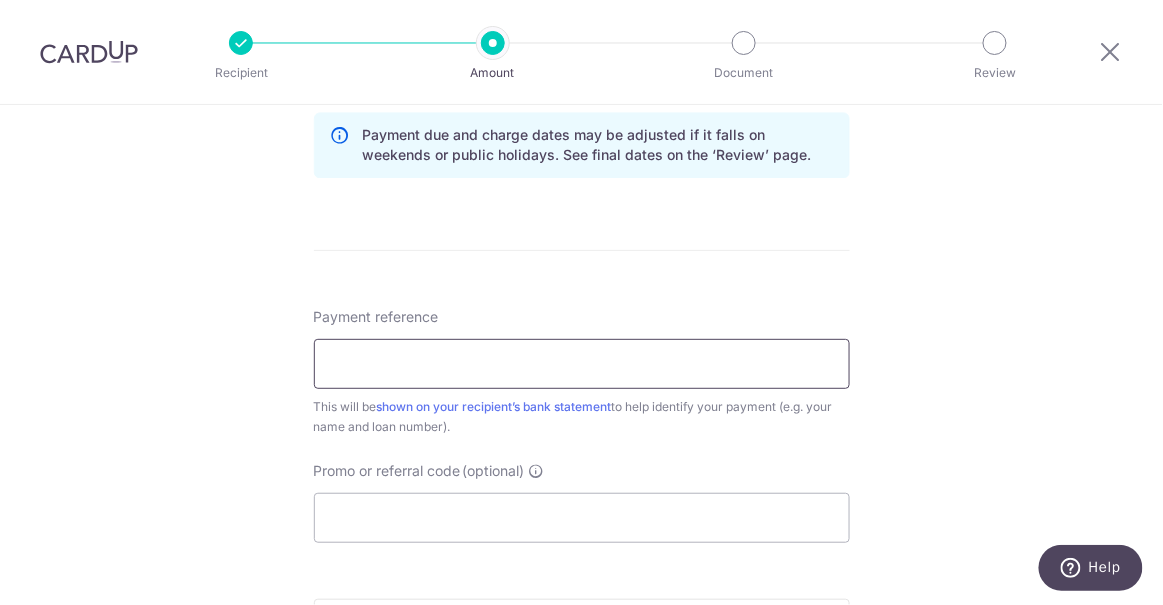 type on "Cardup" 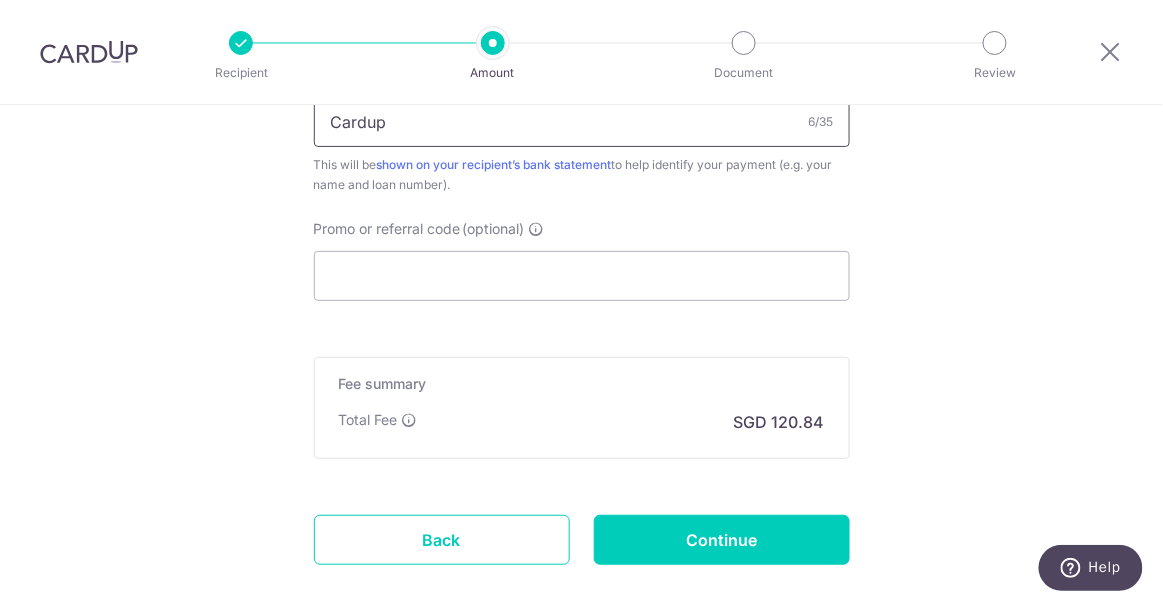 scroll, scrollTop: 1354, scrollLeft: 0, axis: vertical 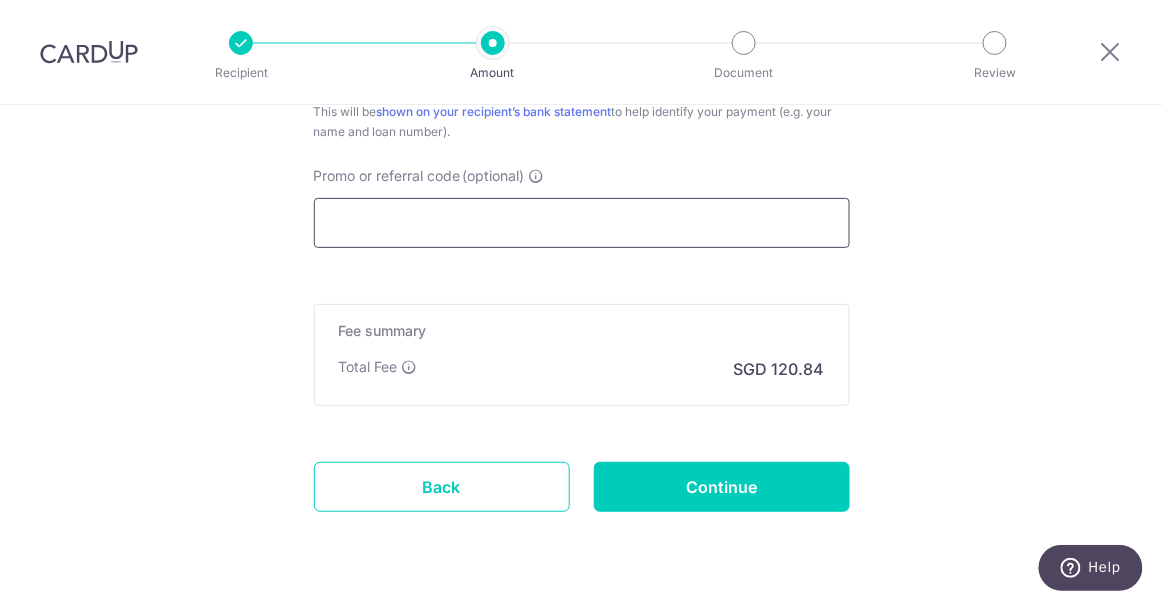 click on "Promo or referral code
(optional)" at bounding box center (582, 223) 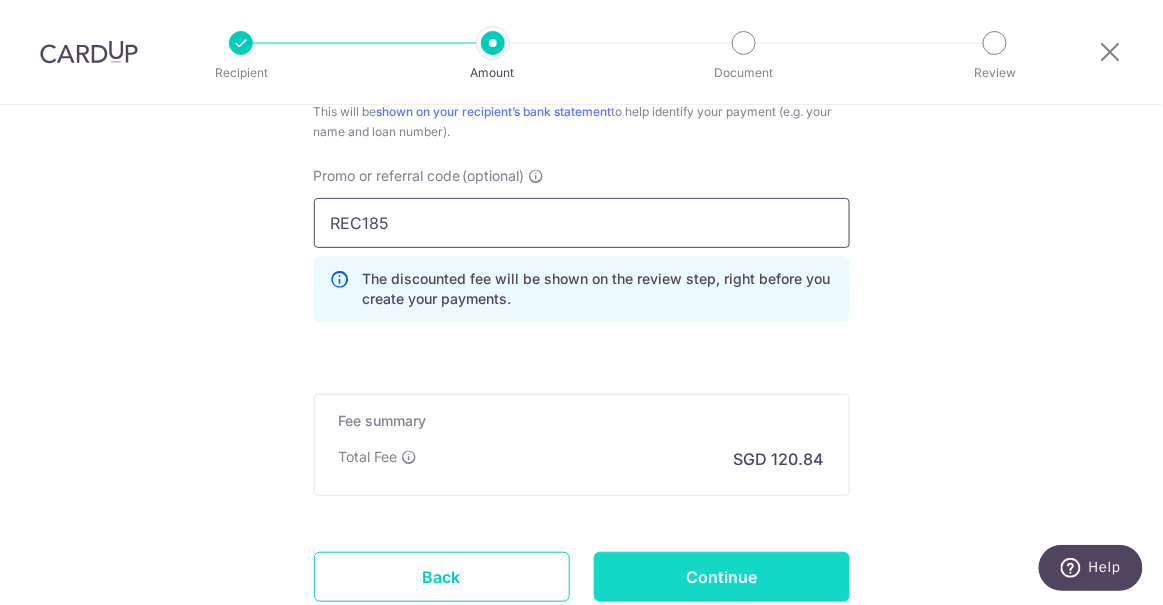 type on "REC185" 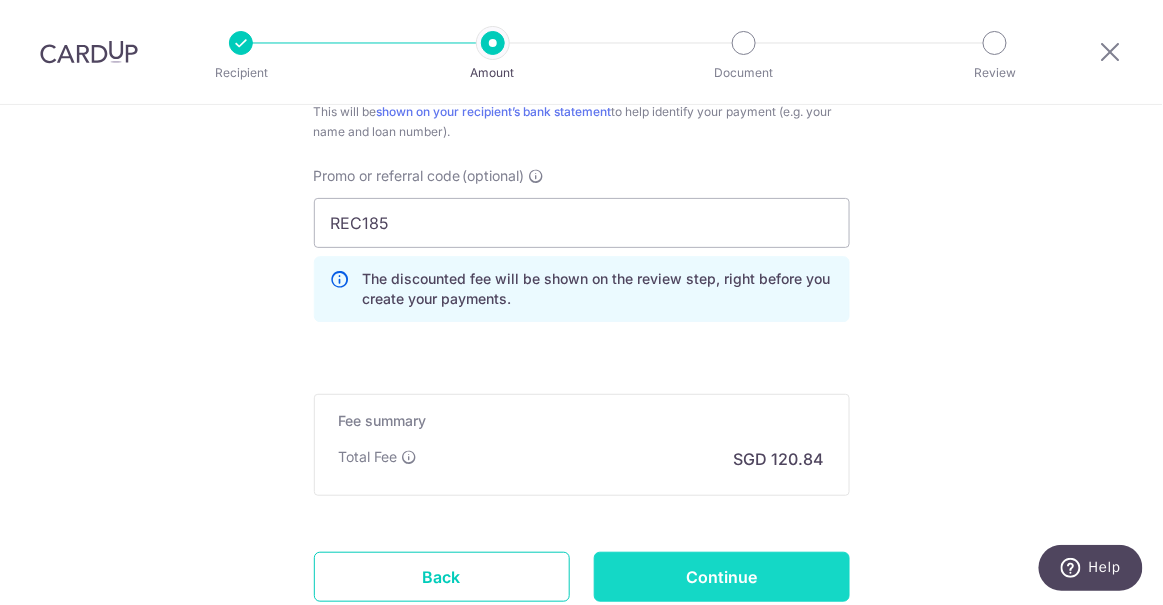 click on "Continue" at bounding box center [722, 577] 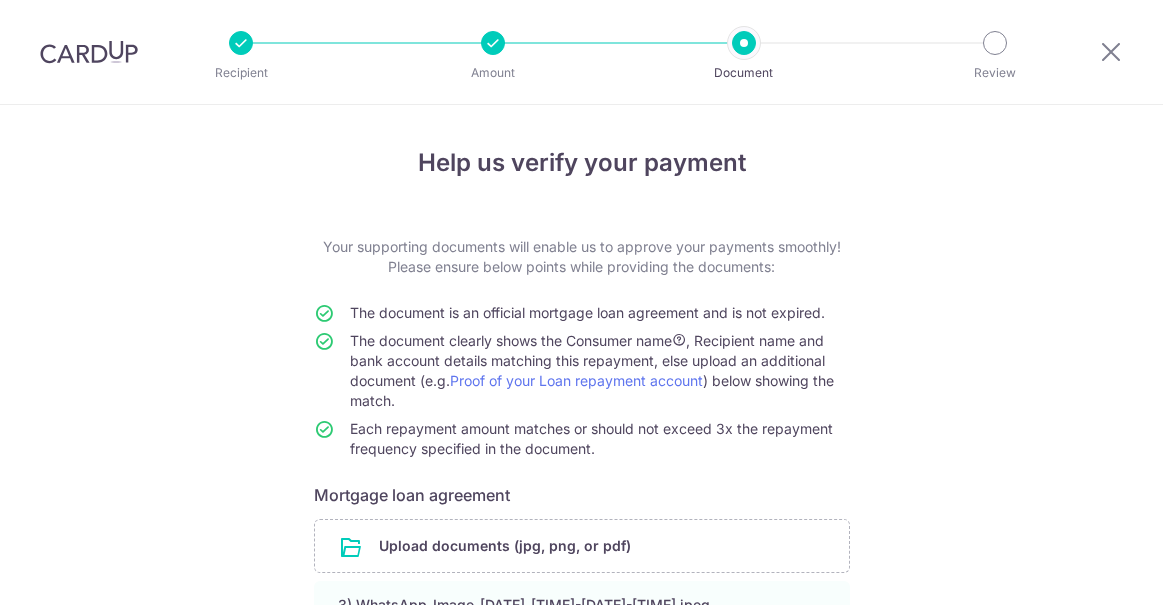 scroll, scrollTop: 0, scrollLeft: 0, axis: both 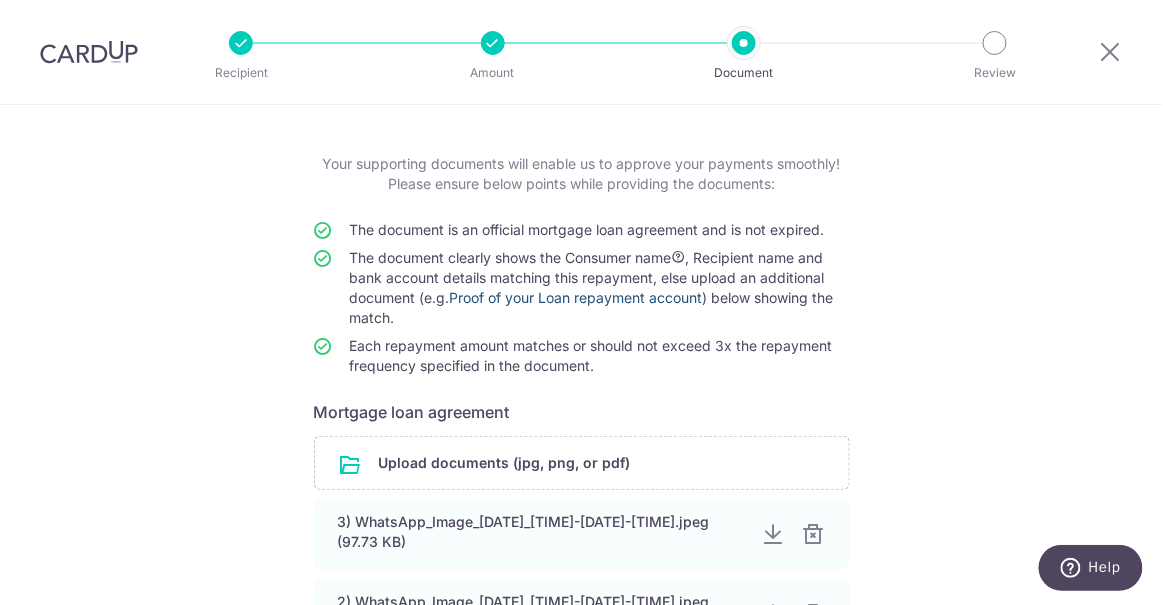click on "Proof of your Loan repayment account" at bounding box center [576, 297] 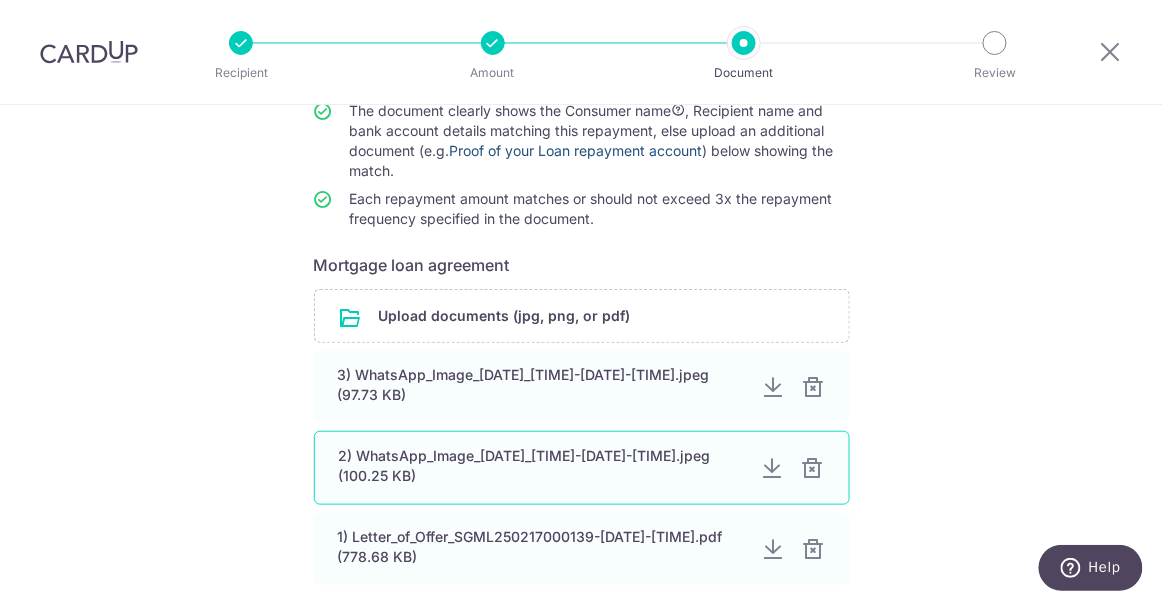 scroll, scrollTop: 327, scrollLeft: 0, axis: vertical 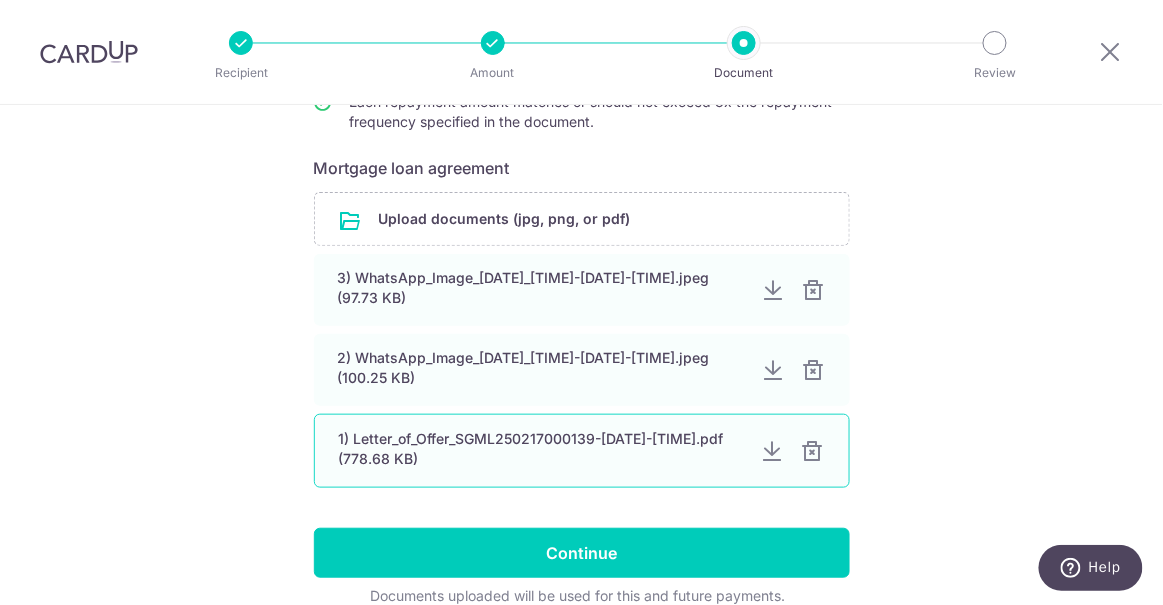 click on "1) Letter_of_Offer_SGML250217000139-20250602-211506.pdf (778.68 KB)" at bounding box center [542, 449] 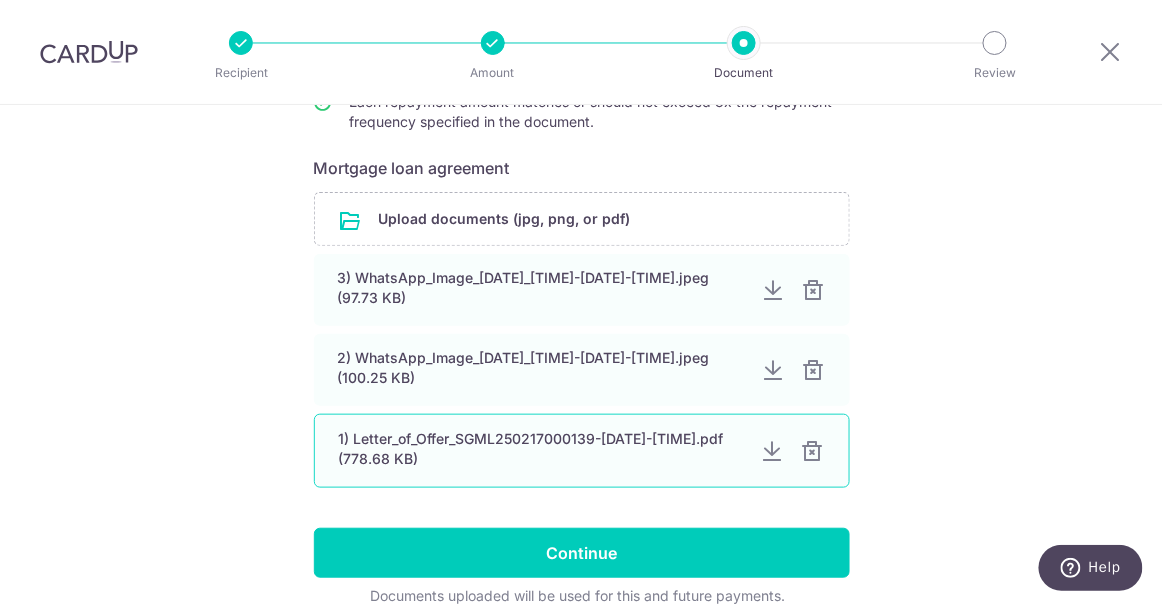 click at bounding box center (773, 451) 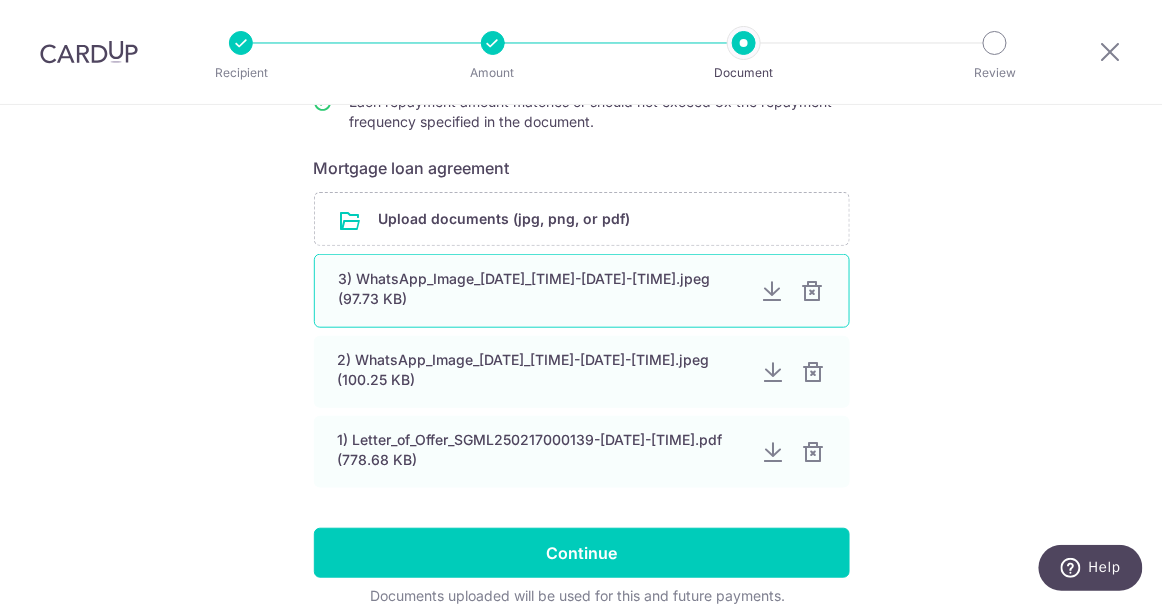 click at bounding box center [773, 291] 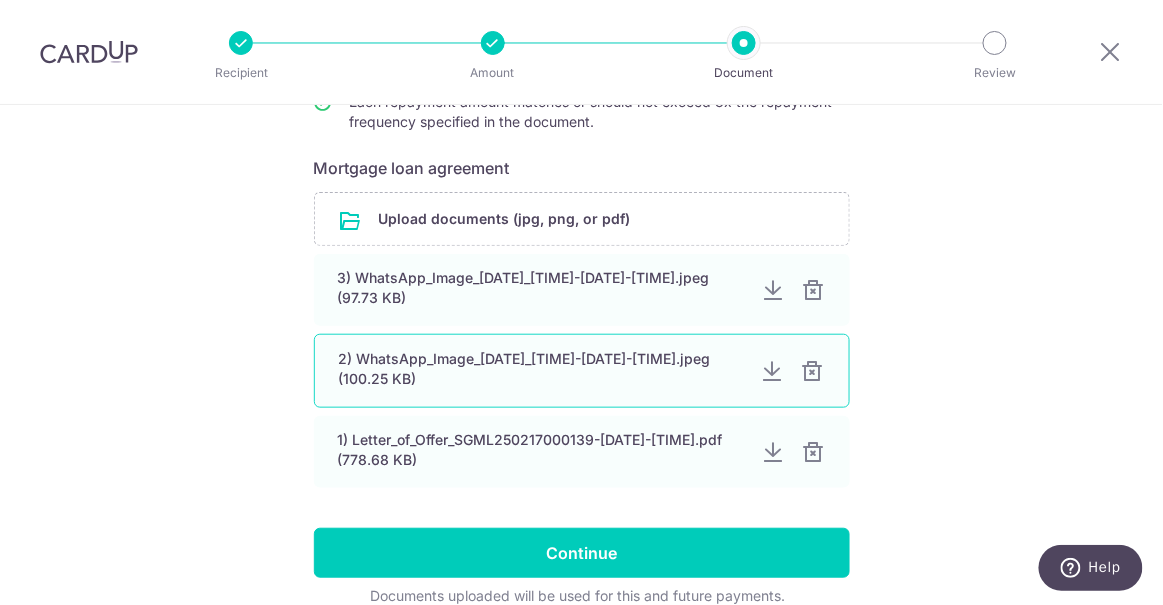 click at bounding box center (773, 371) 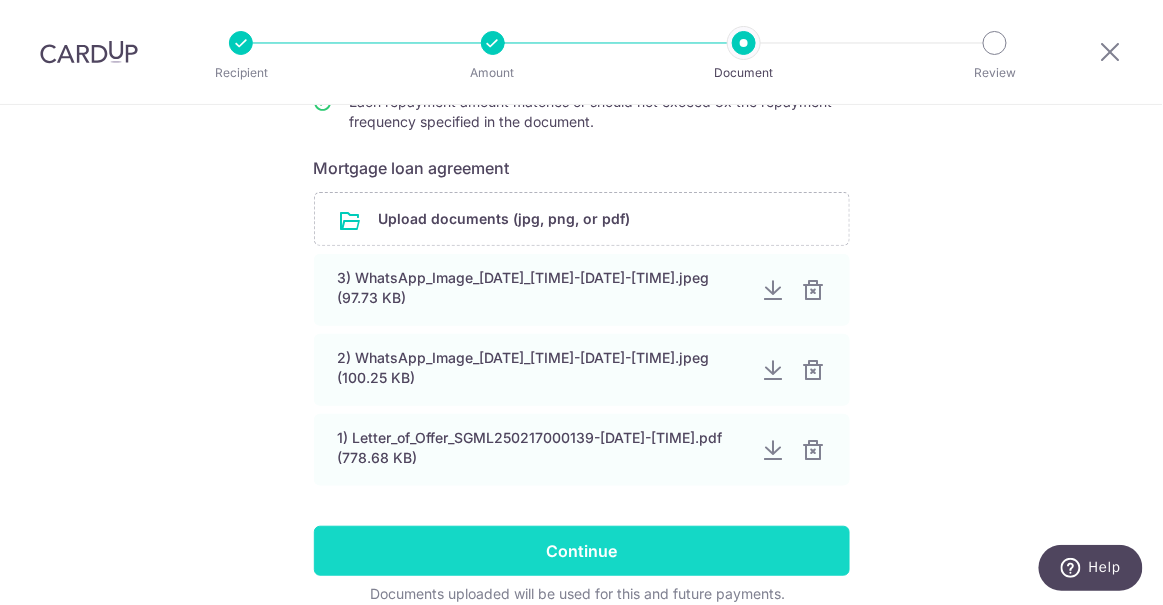 click on "Continue" at bounding box center [582, 551] 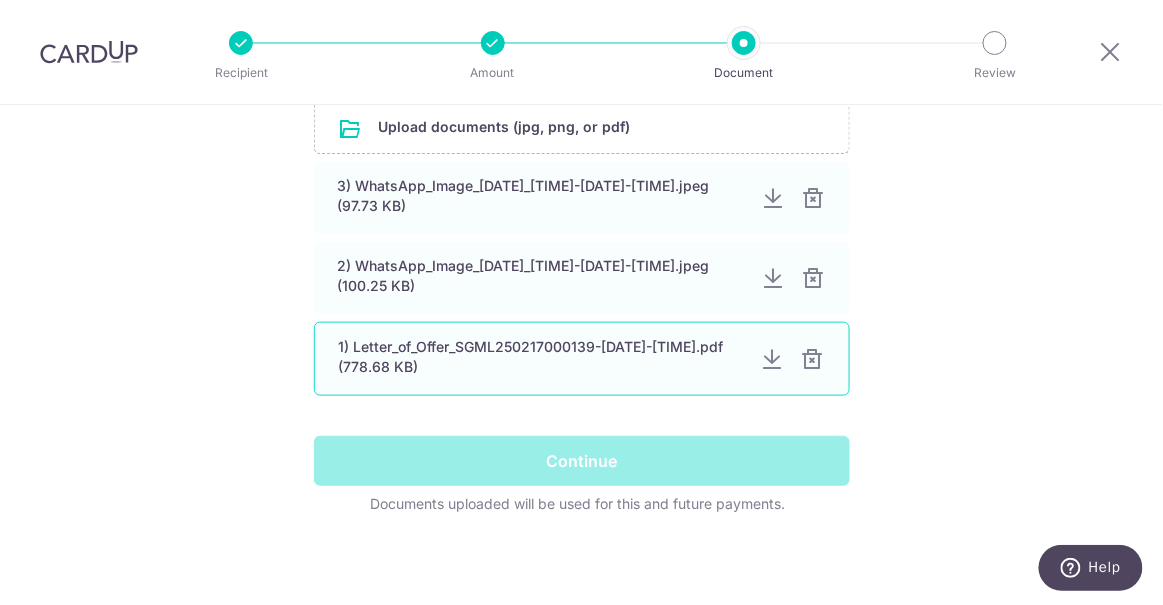 scroll, scrollTop: 418, scrollLeft: 0, axis: vertical 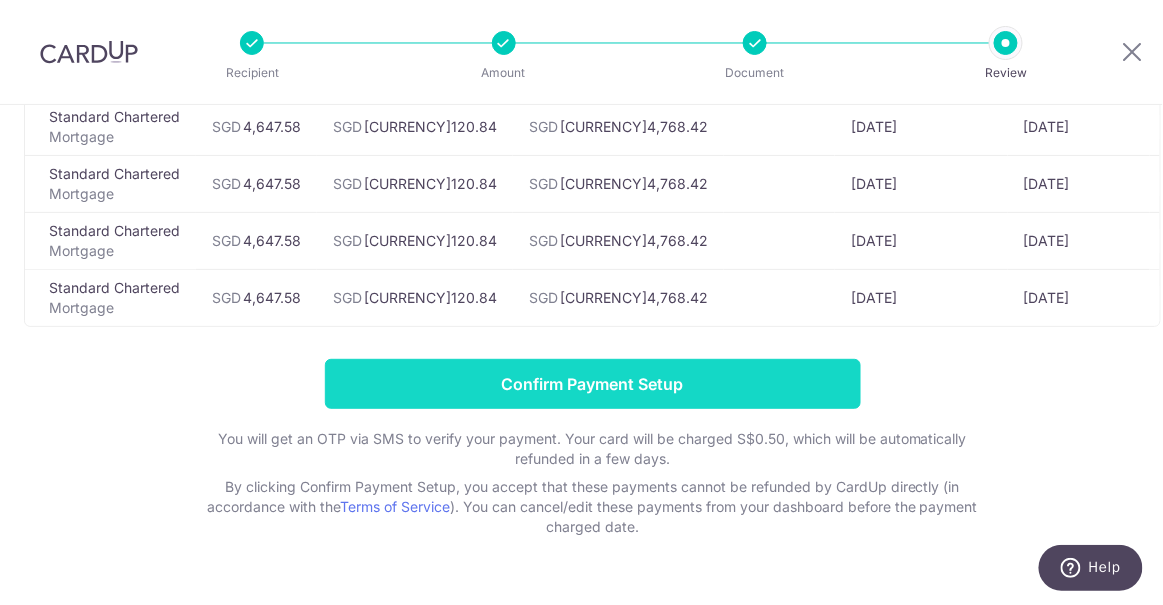click on "Confirm Payment Setup" at bounding box center (593, 384) 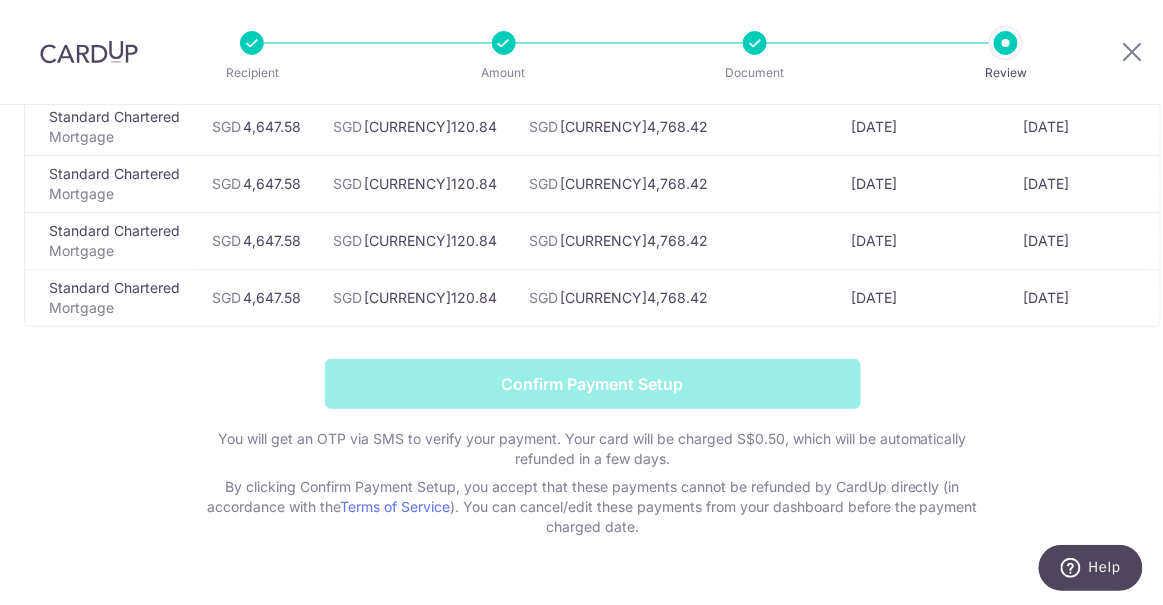 scroll, scrollTop: 6064, scrollLeft: 0, axis: vertical 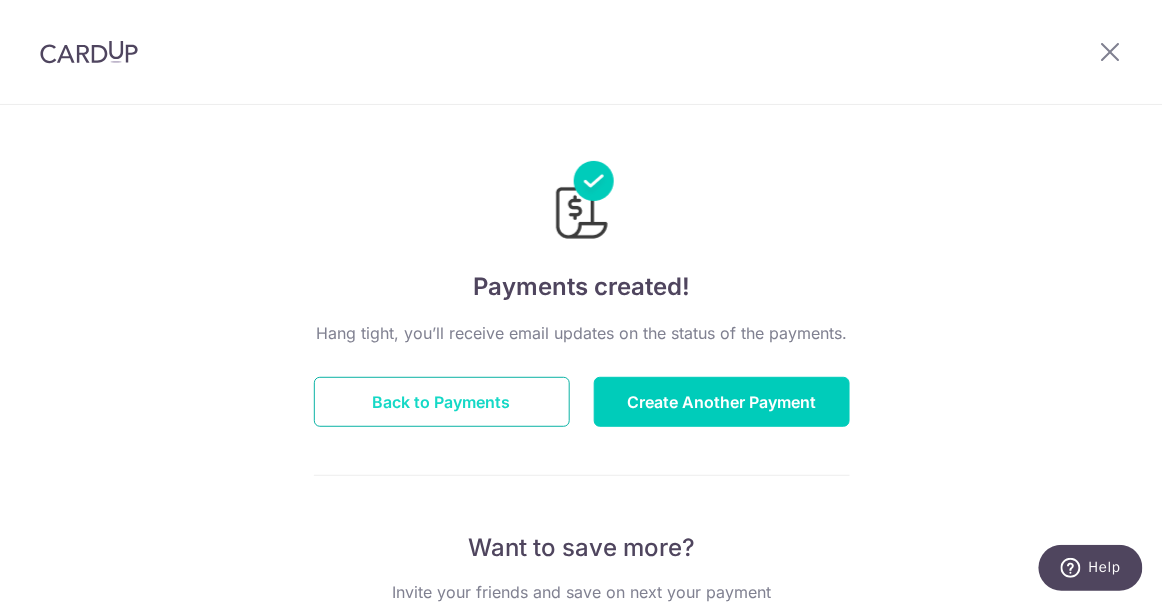 click on "Back to Payments" at bounding box center [442, 402] 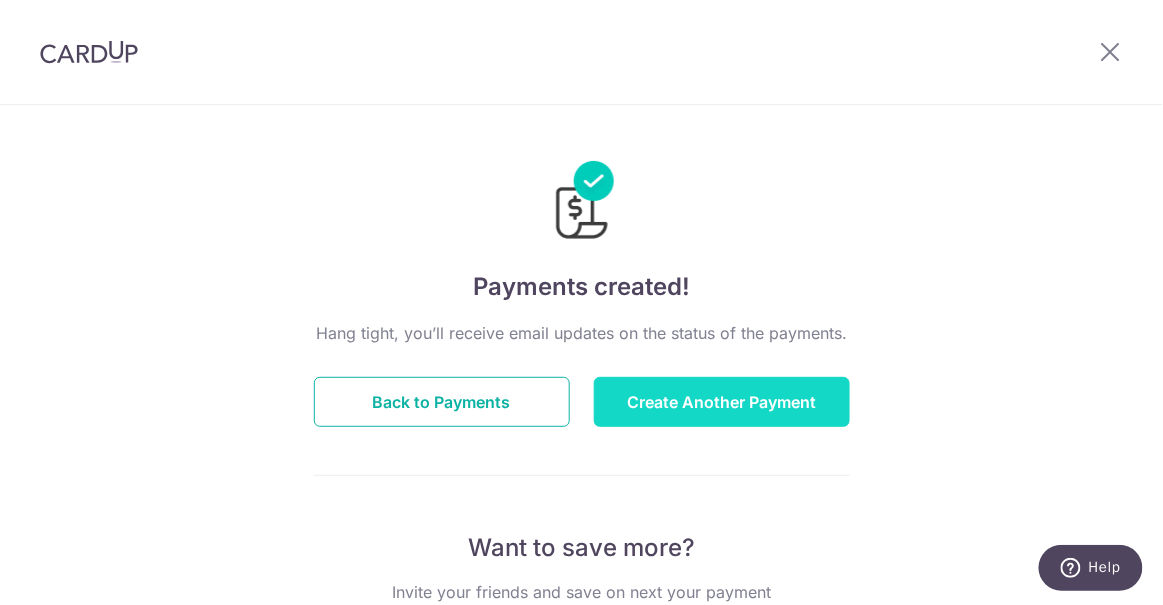 scroll, scrollTop: 381, scrollLeft: 0, axis: vertical 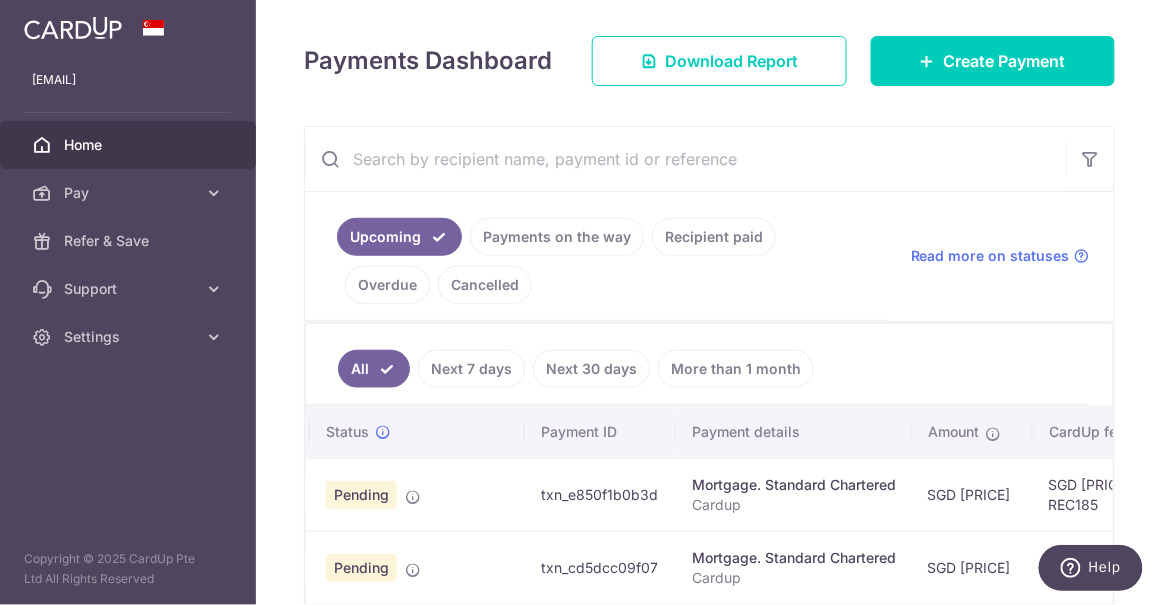 click on "Cancelled" at bounding box center (485, 285) 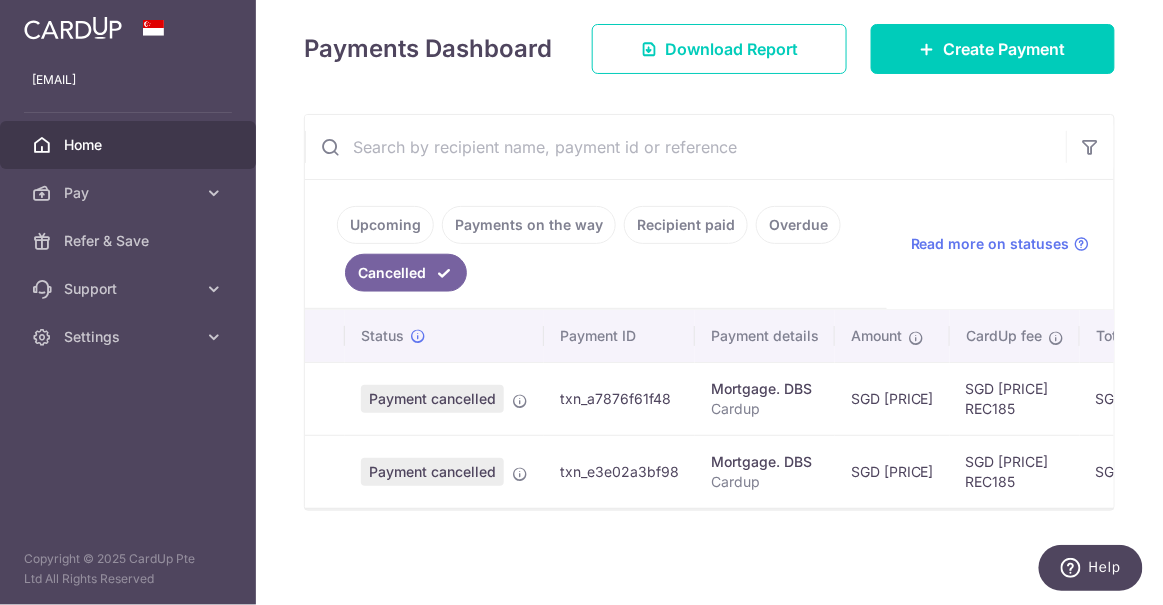 scroll, scrollTop: 296, scrollLeft: 0, axis: vertical 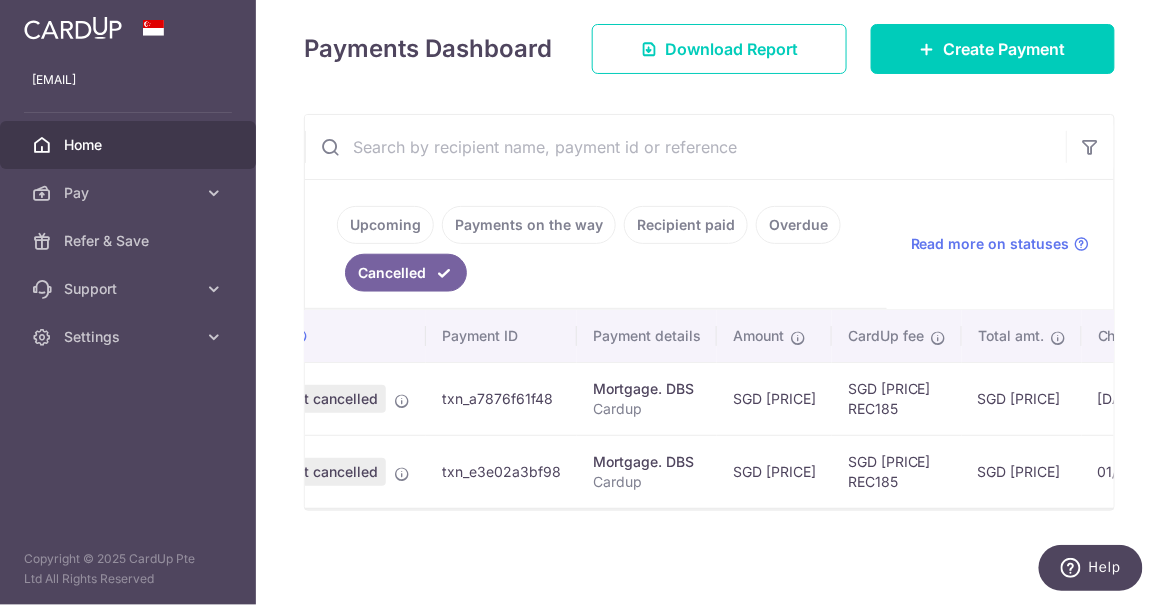 click on "Recipient paid" at bounding box center [686, 225] 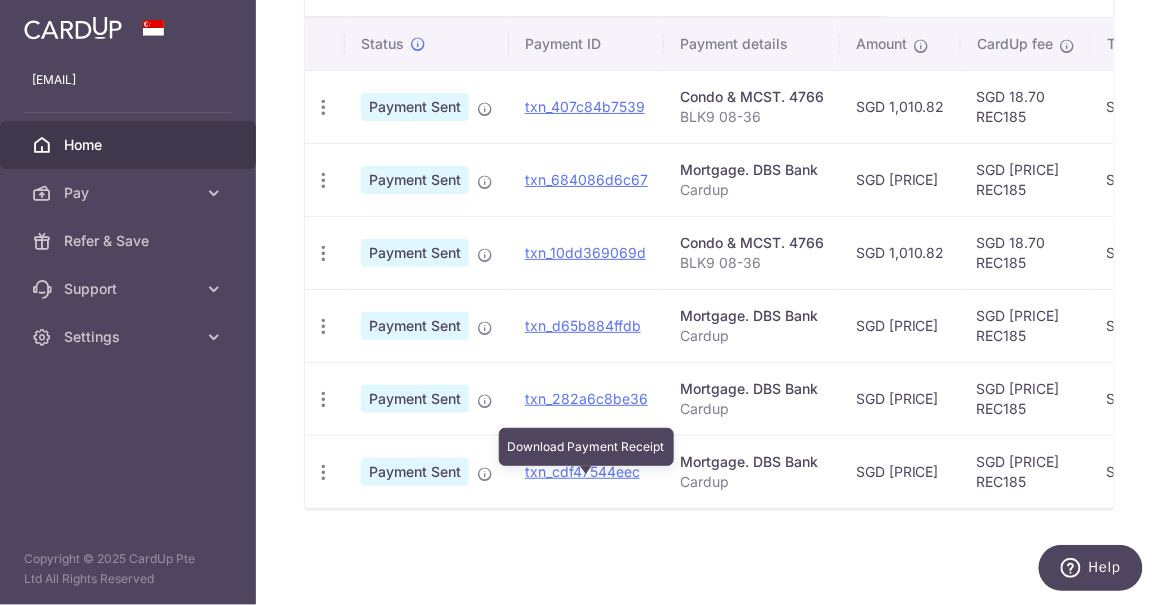 scroll, scrollTop: 588, scrollLeft: 0, axis: vertical 